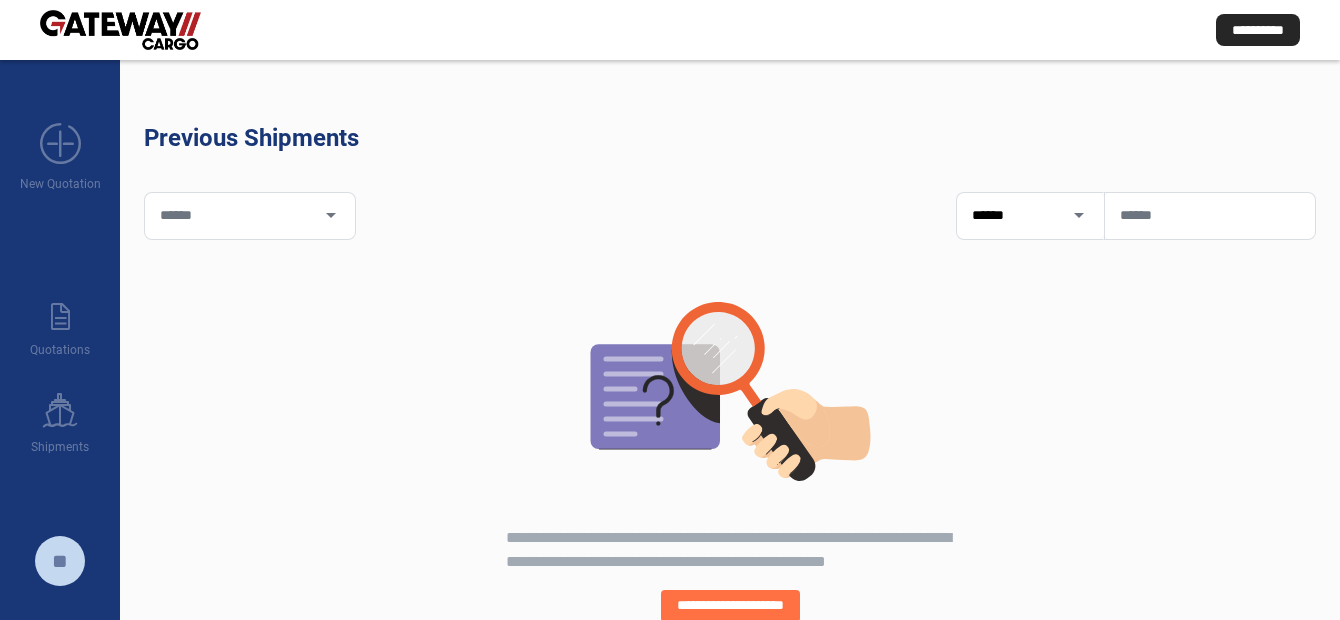 scroll, scrollTop: 0, scrollLeft: 0, axis: both 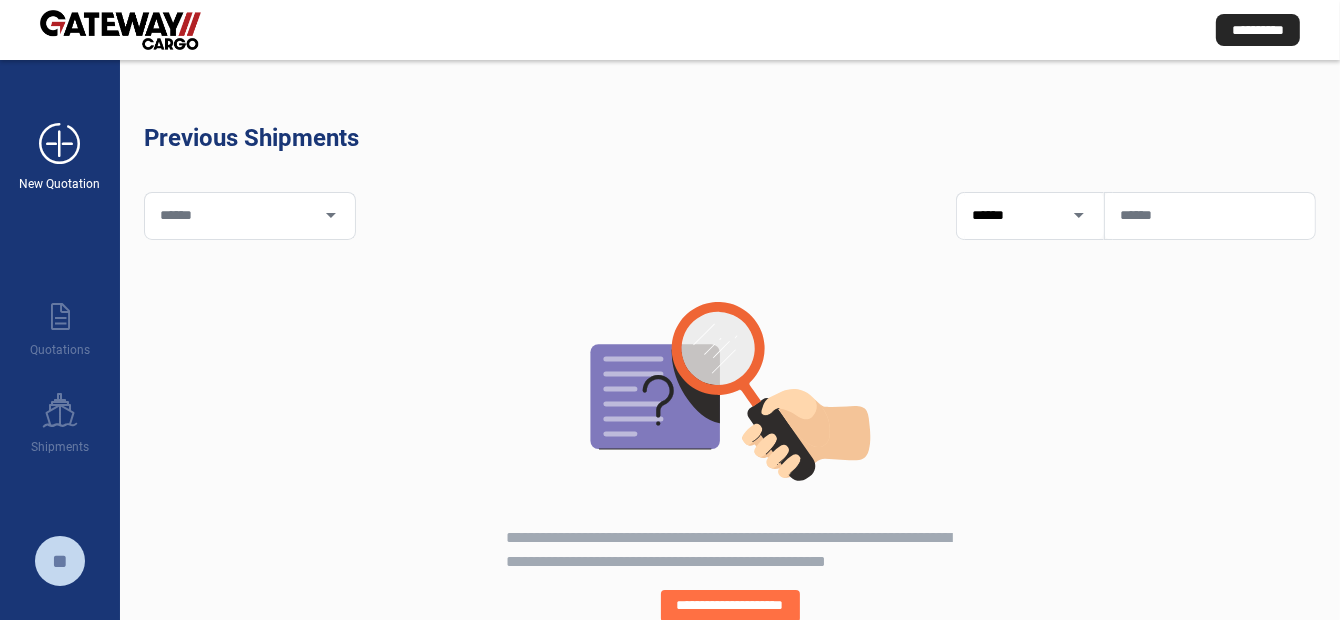 click on "add_new" at bounding box center (60, 144) 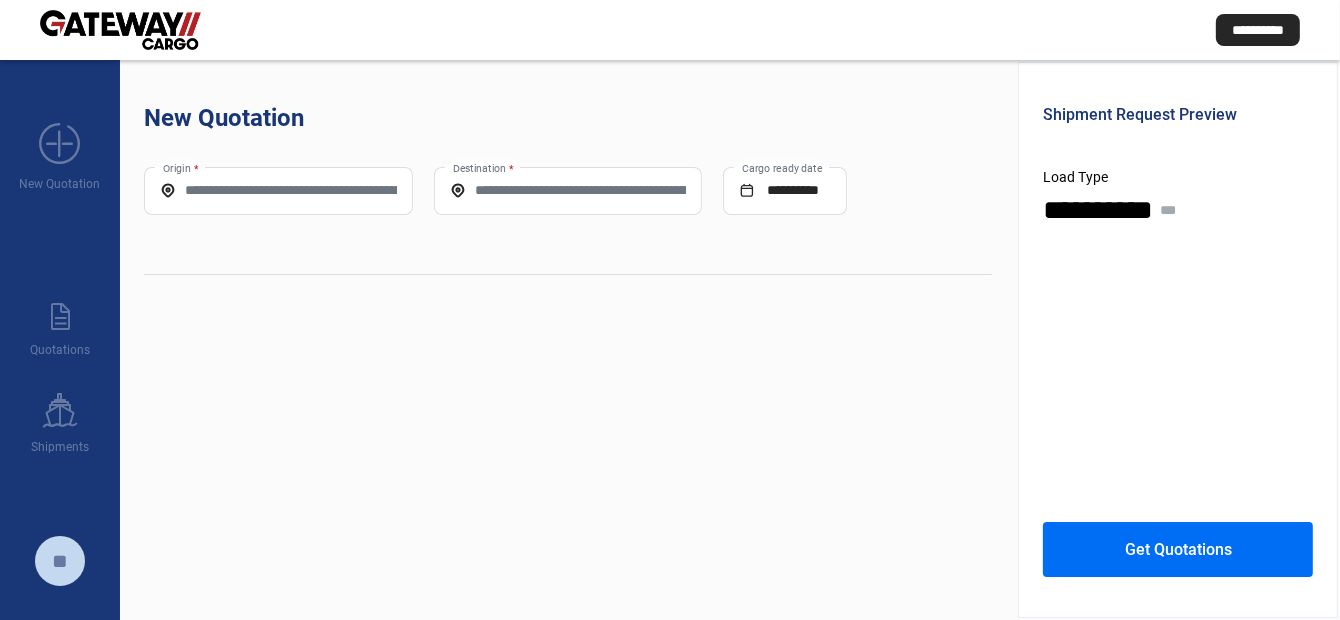 click on "Origin *" at bounding box center (278, 190) 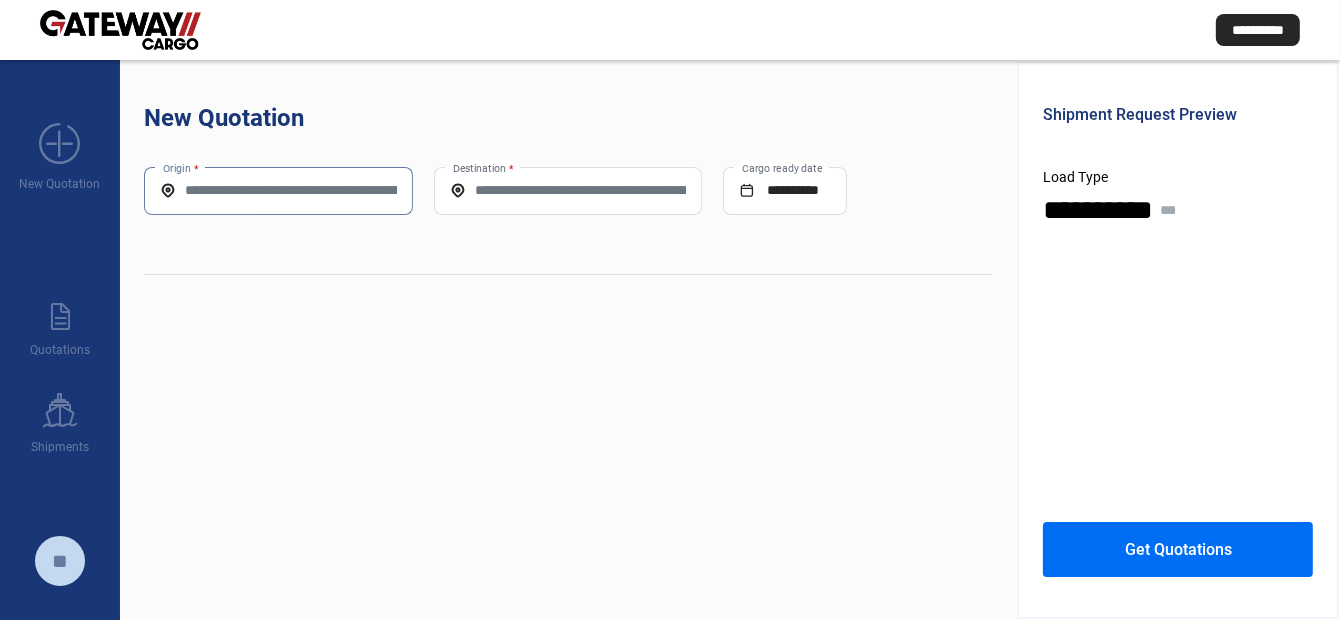 paste on "**********" 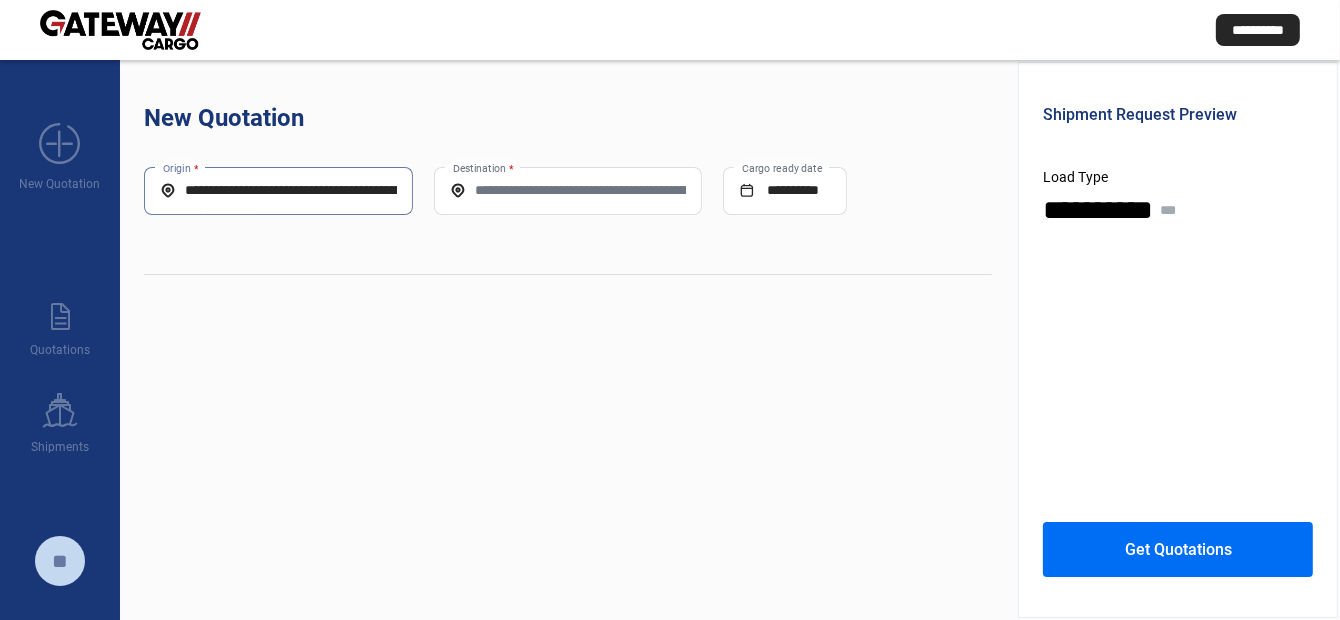 scroll, scrollTop: 0, scrollLeft: 227, axis: horizontal 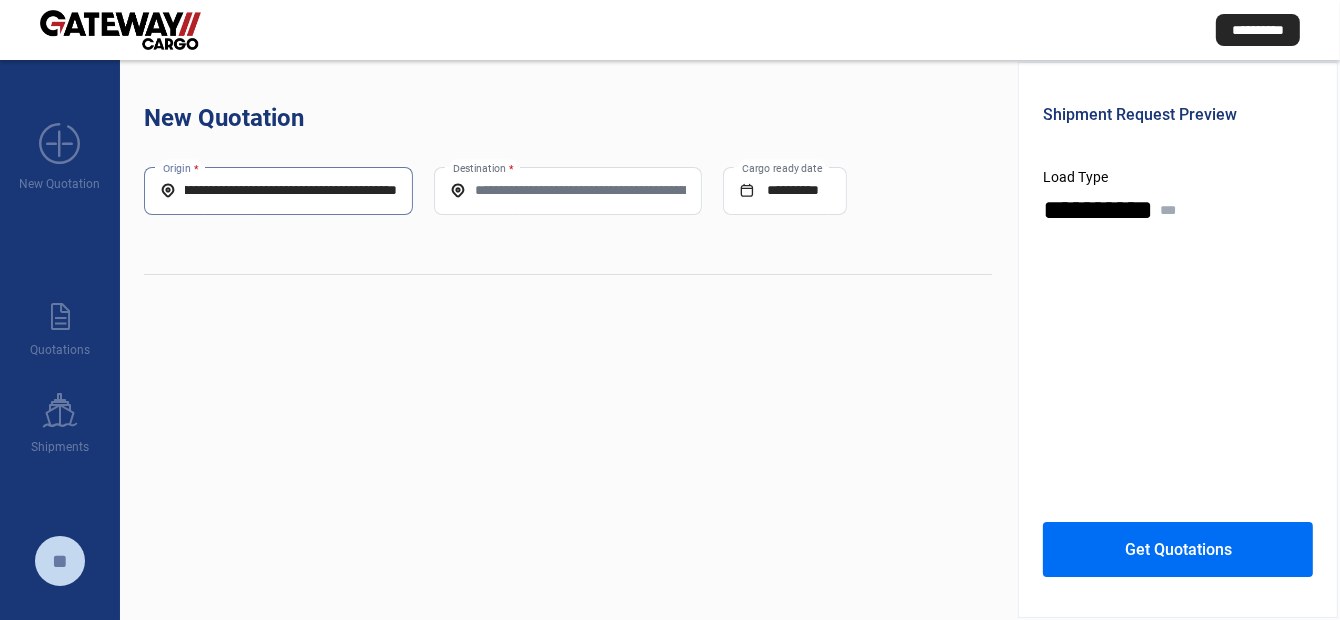 click on "**********" at bounding box center [278, 190] 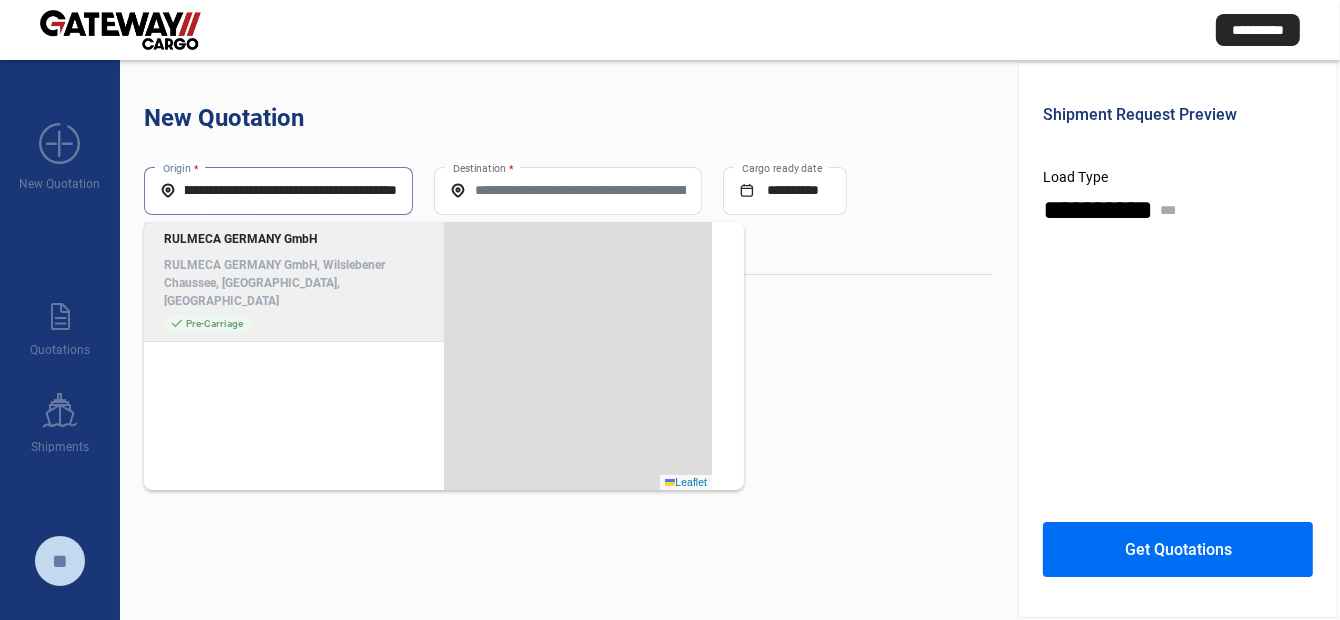click on "**********" at bounding box center [278, 190] 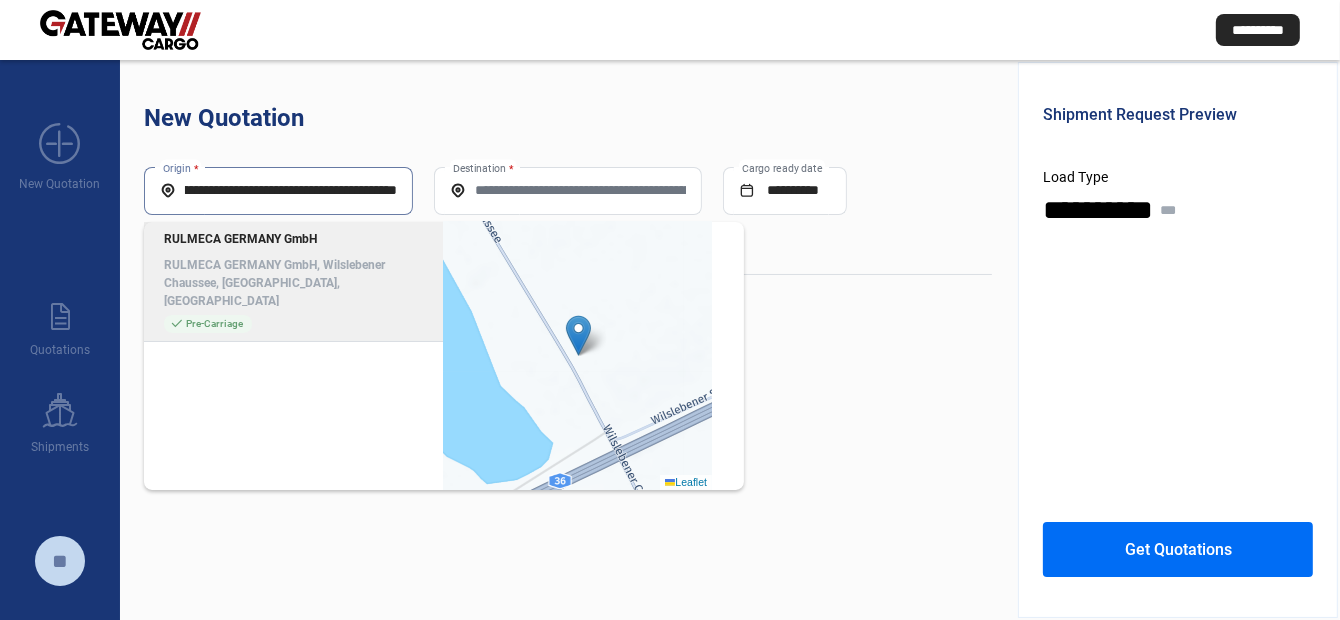 click on "RULMECA GERMANY GmbH, Wilslebener Chaussee, [GEOGRAPHIC_DATA], [GEOGRAPHIC_DATA]" 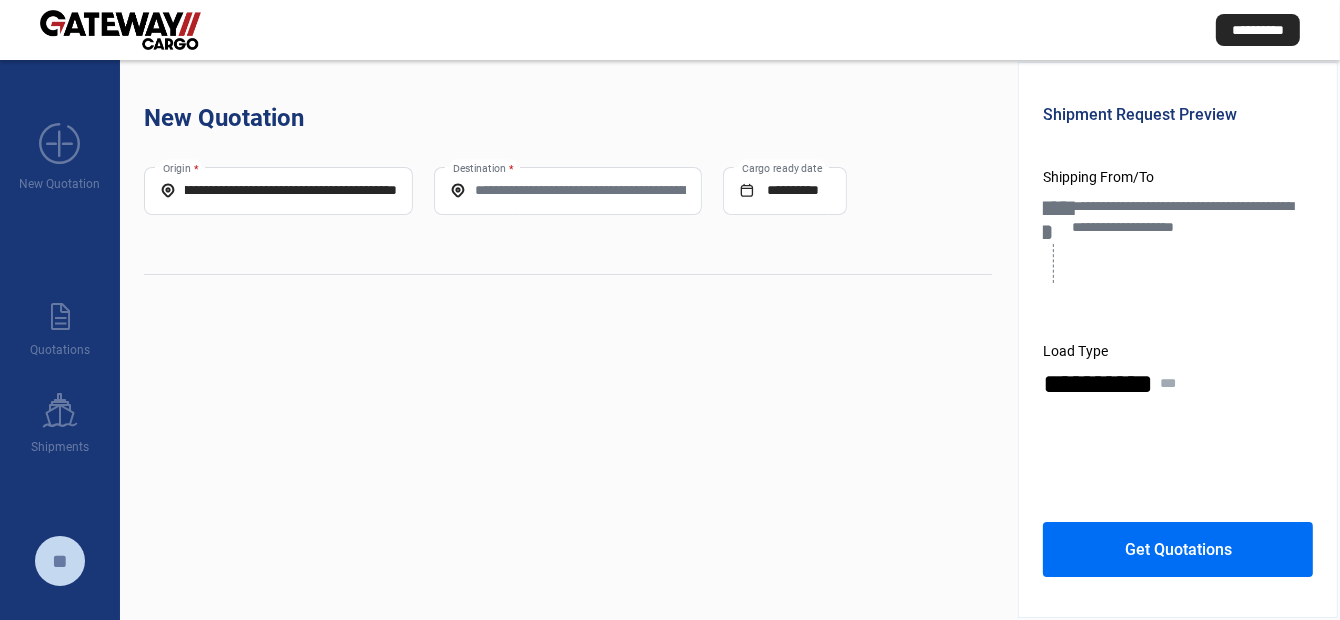 scroll, scrollTop: 0, scrollLeft: 0, axis: both 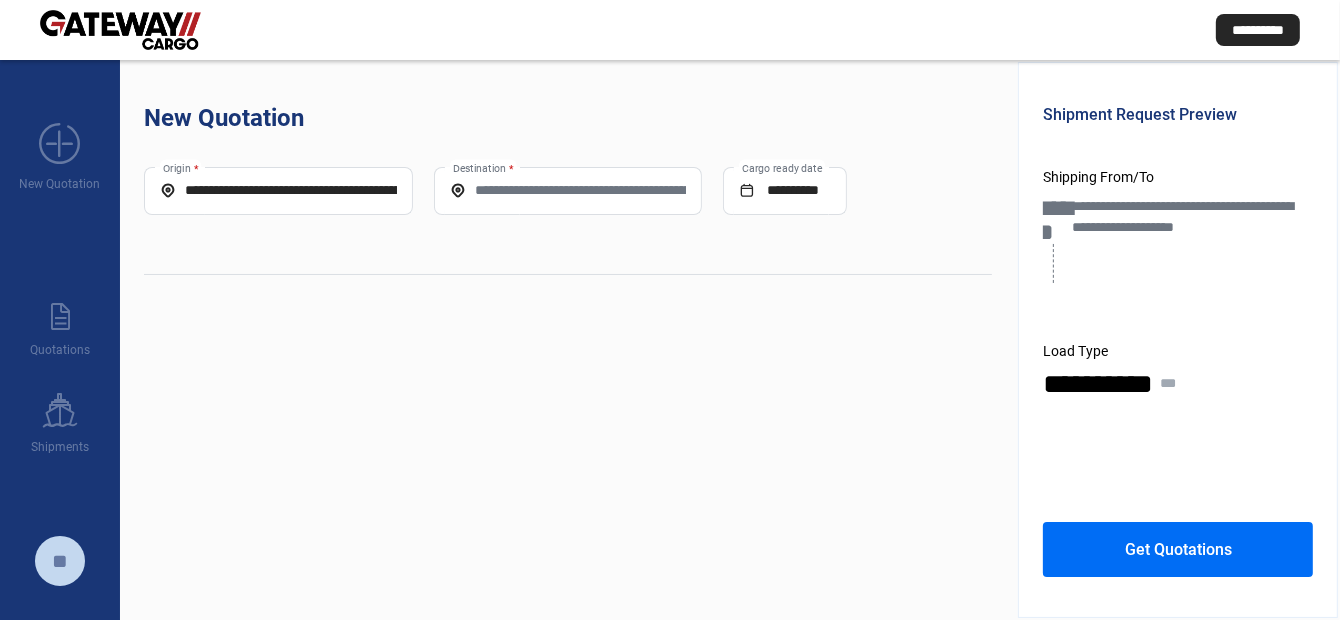click on "Destination *" 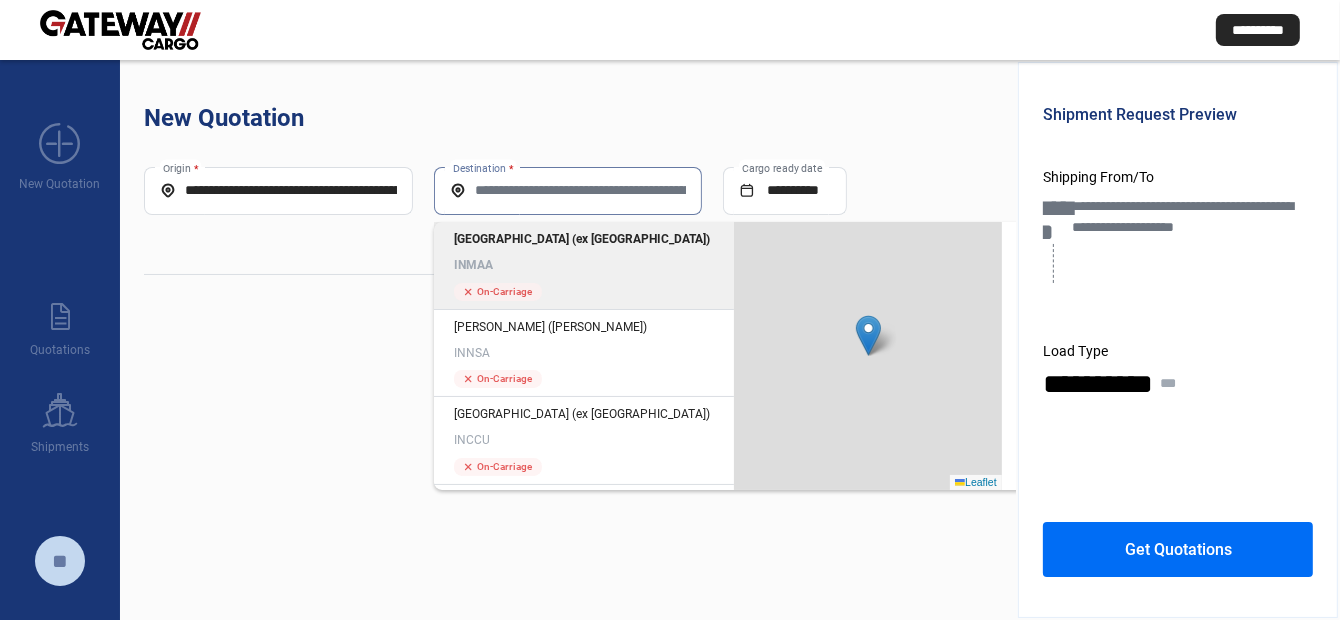 click on "[GEOGRAPHIC_DATA] (ex [GEOGRAPHIC_DATA]) INMAA cross  On-Carriage" 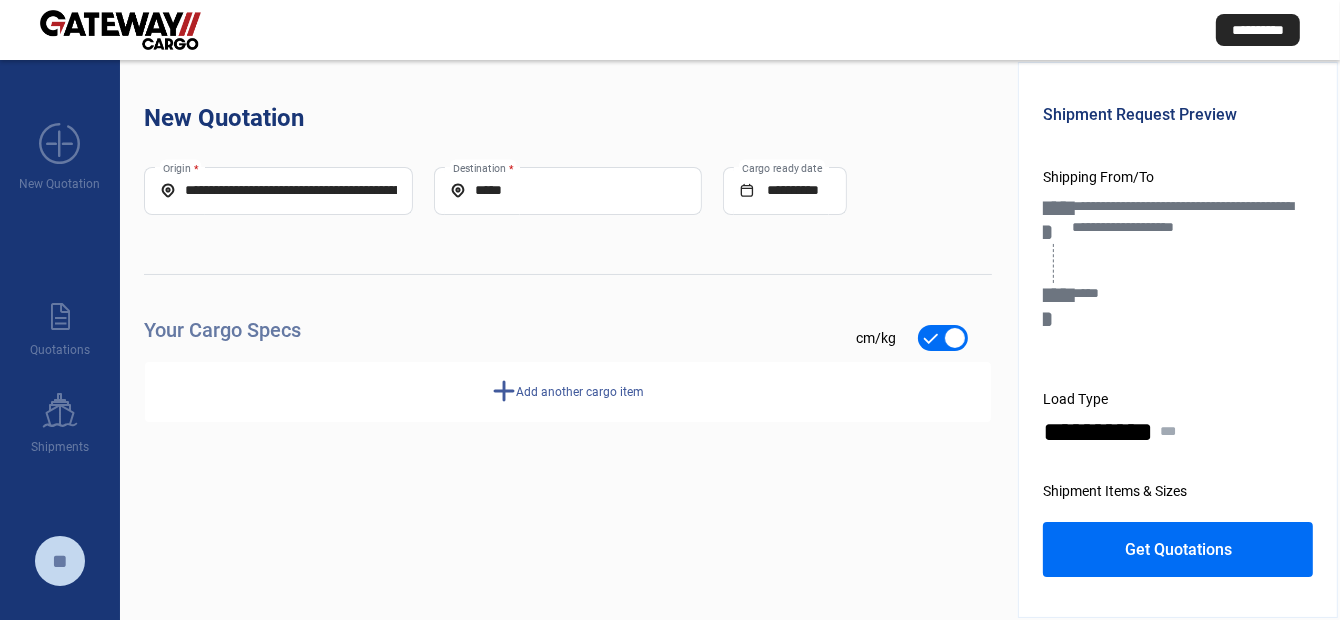 scroll, scrollTop: 100, scrollLeft: 0, axis: vertical 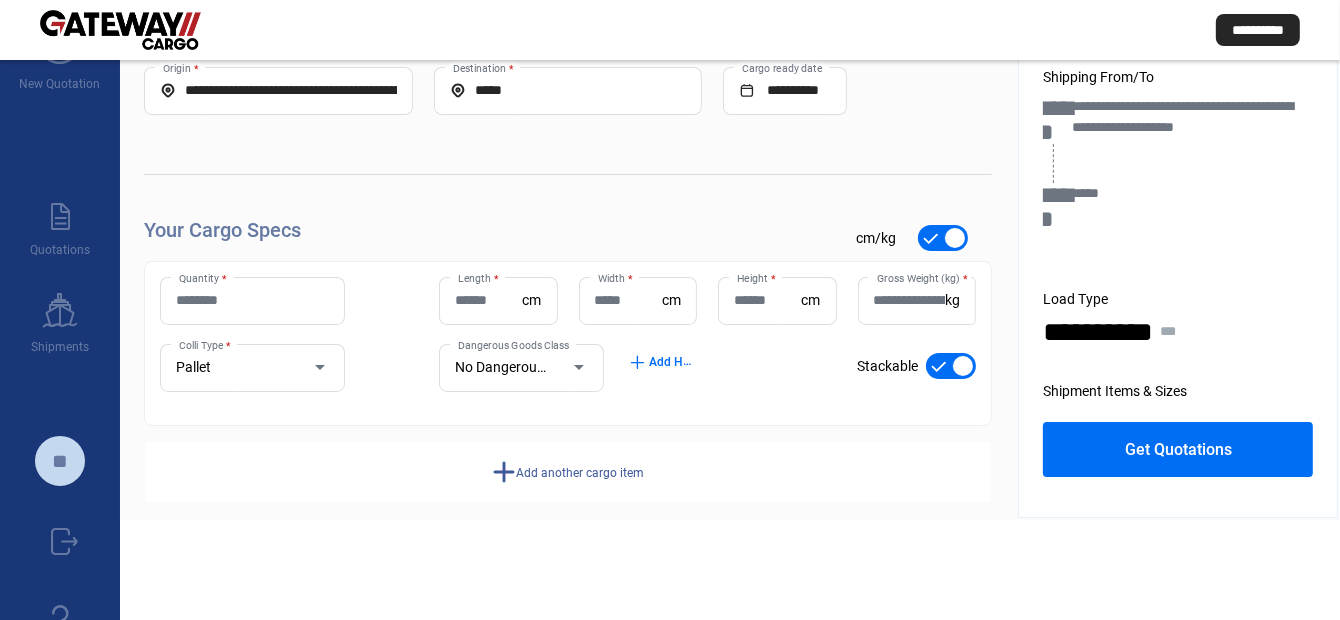 click on "Quantity *" 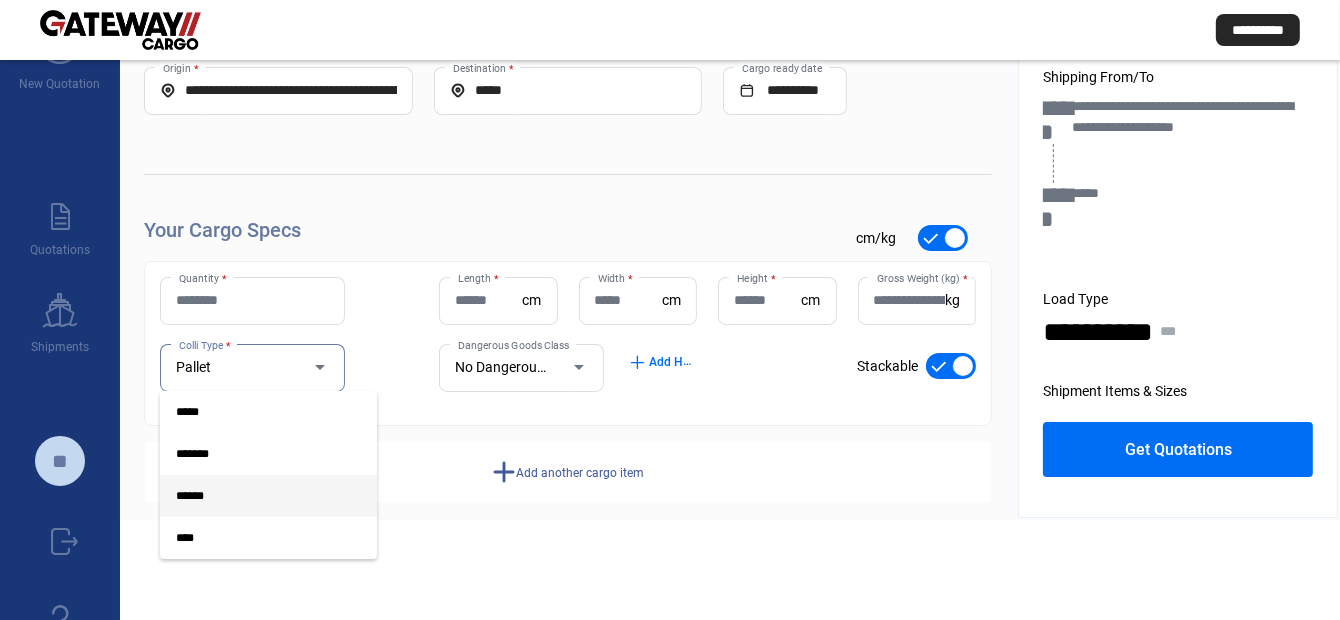 scroll, scrollTop: 197, scrollLeft: 0, axis: vertical 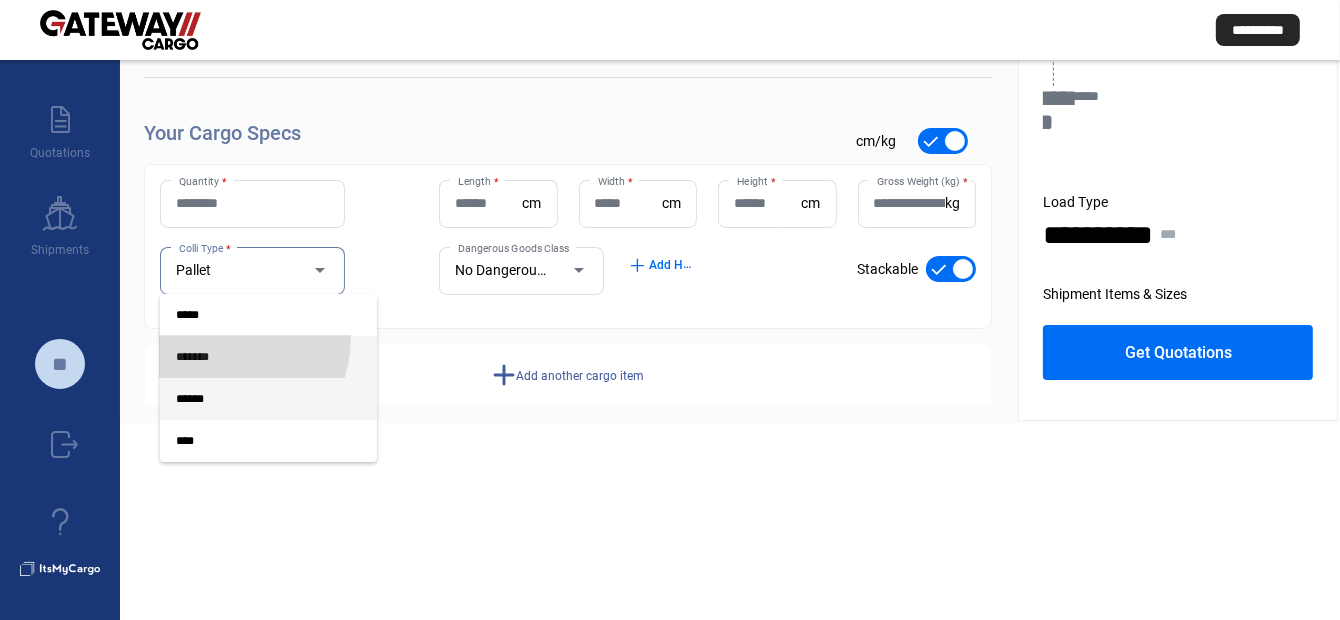 click on "*******" at bounding box center (268, 357) 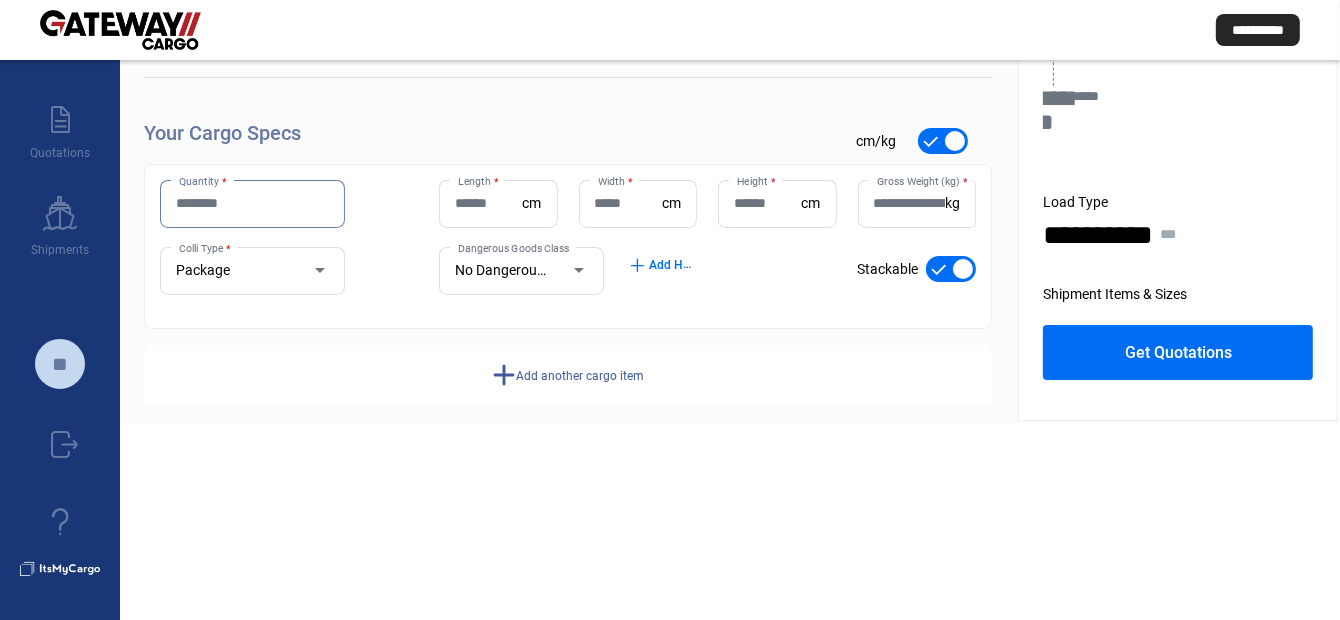 click on "Quantity *" at bounding box center [252, 203] 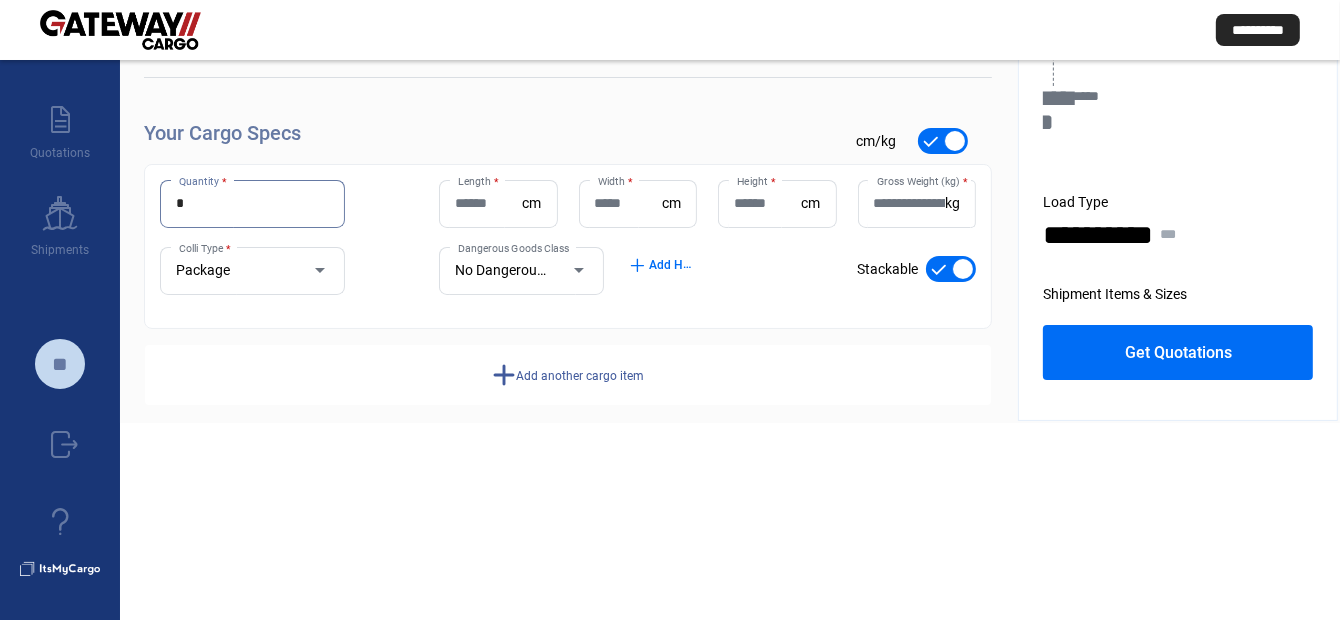 type on "*" 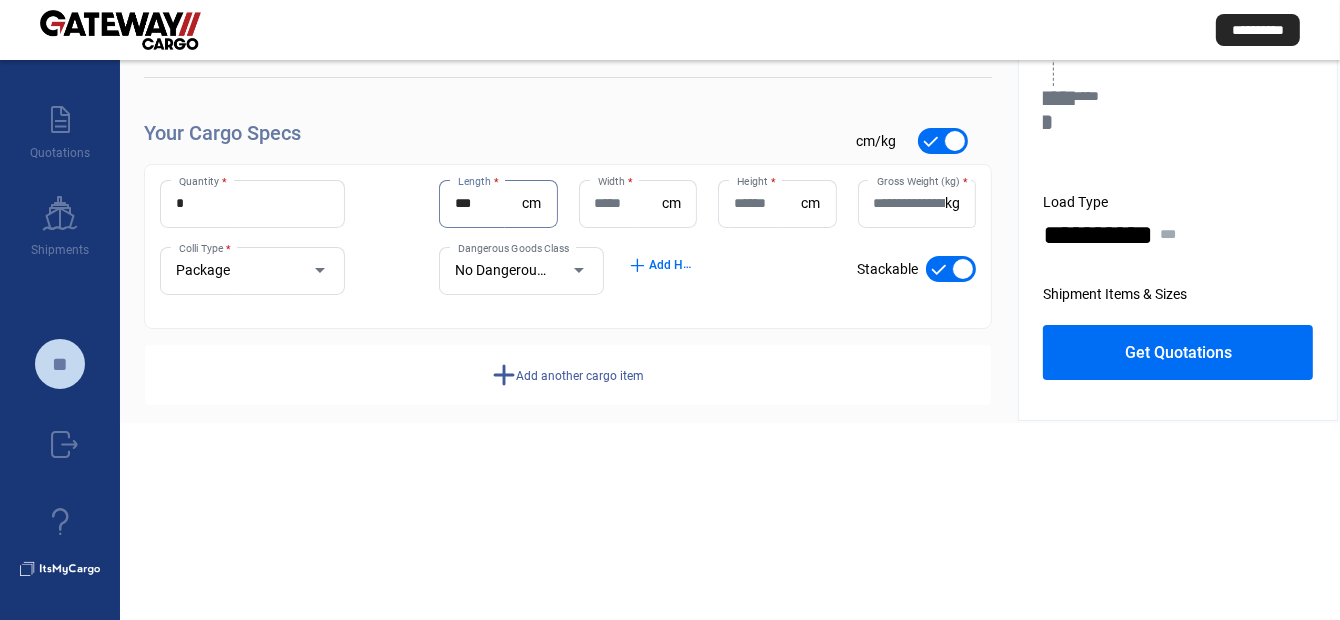 type on "***" 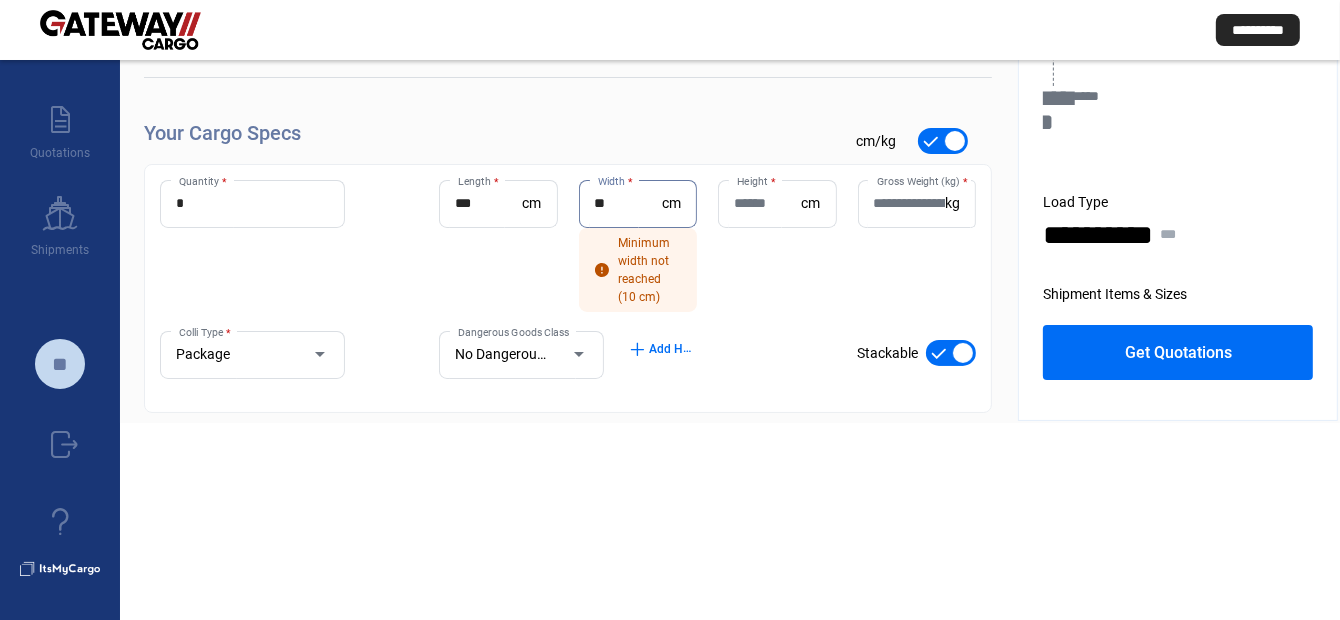 type on "**" 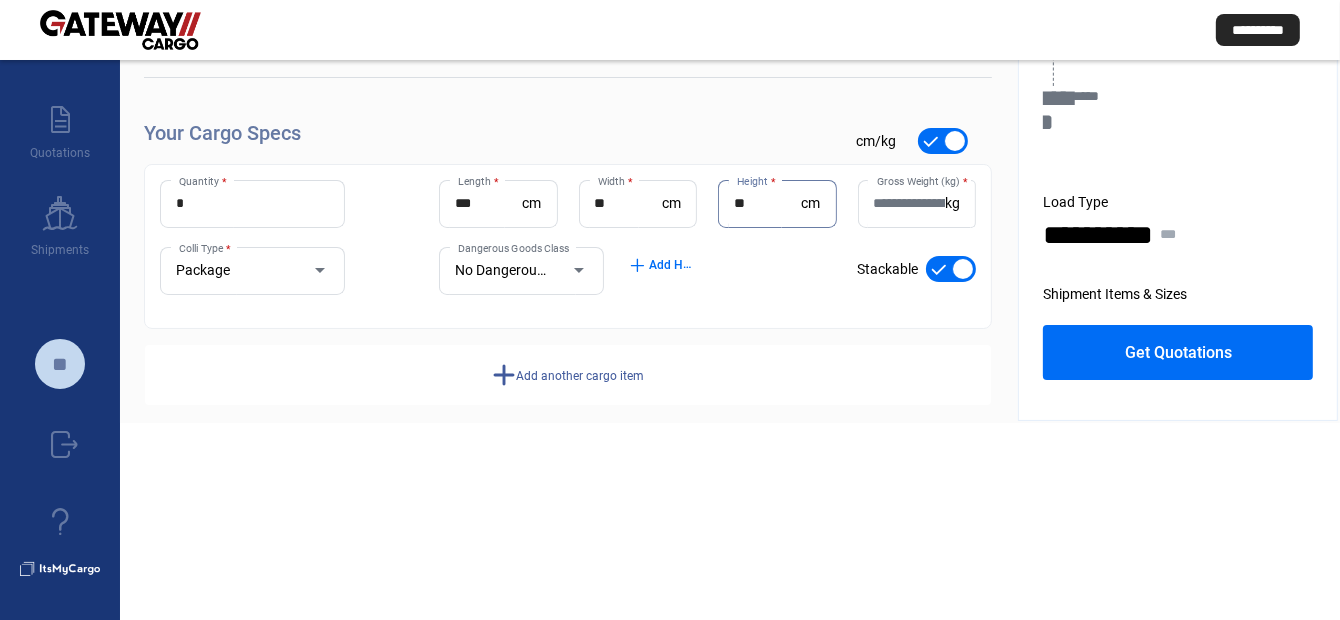 type on "**" 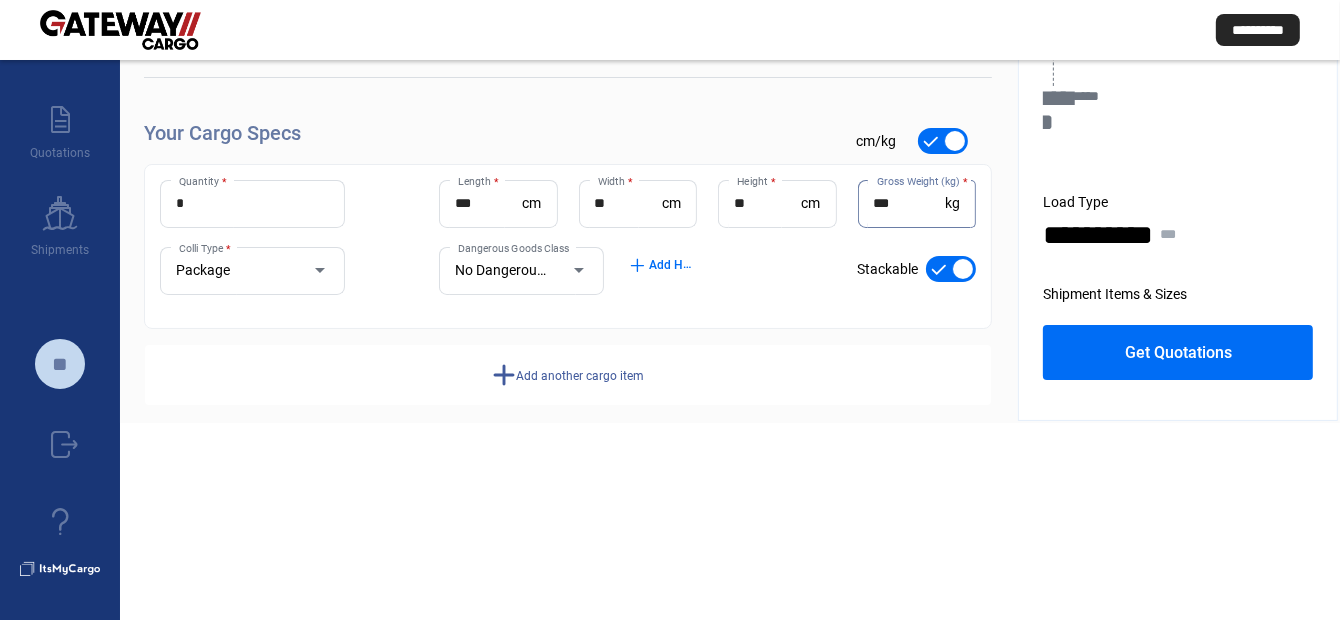 type on "***" 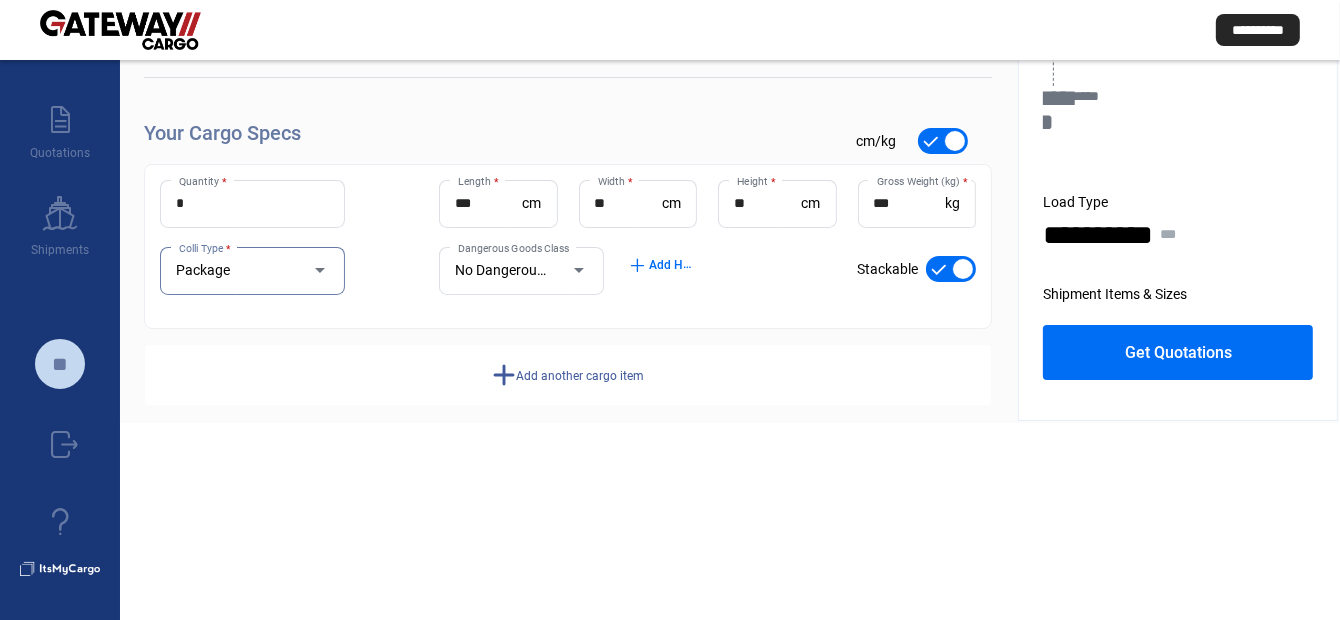 click on "add  Add another cargo item" 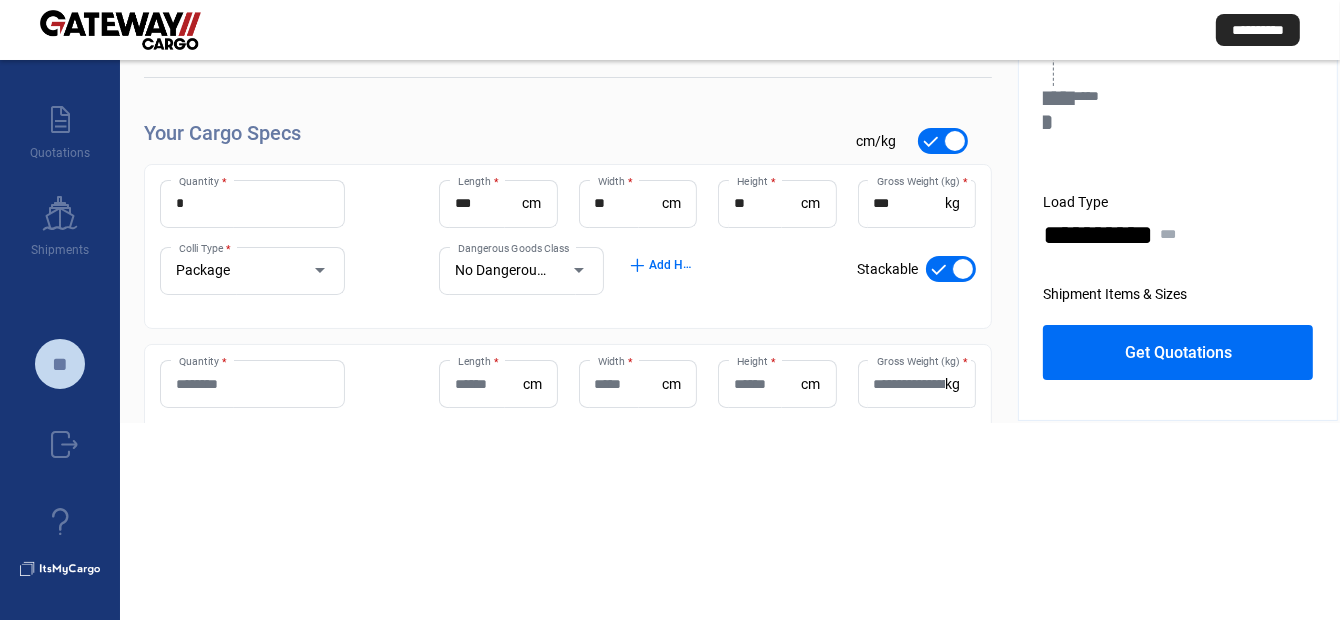 click on "Quantity *" 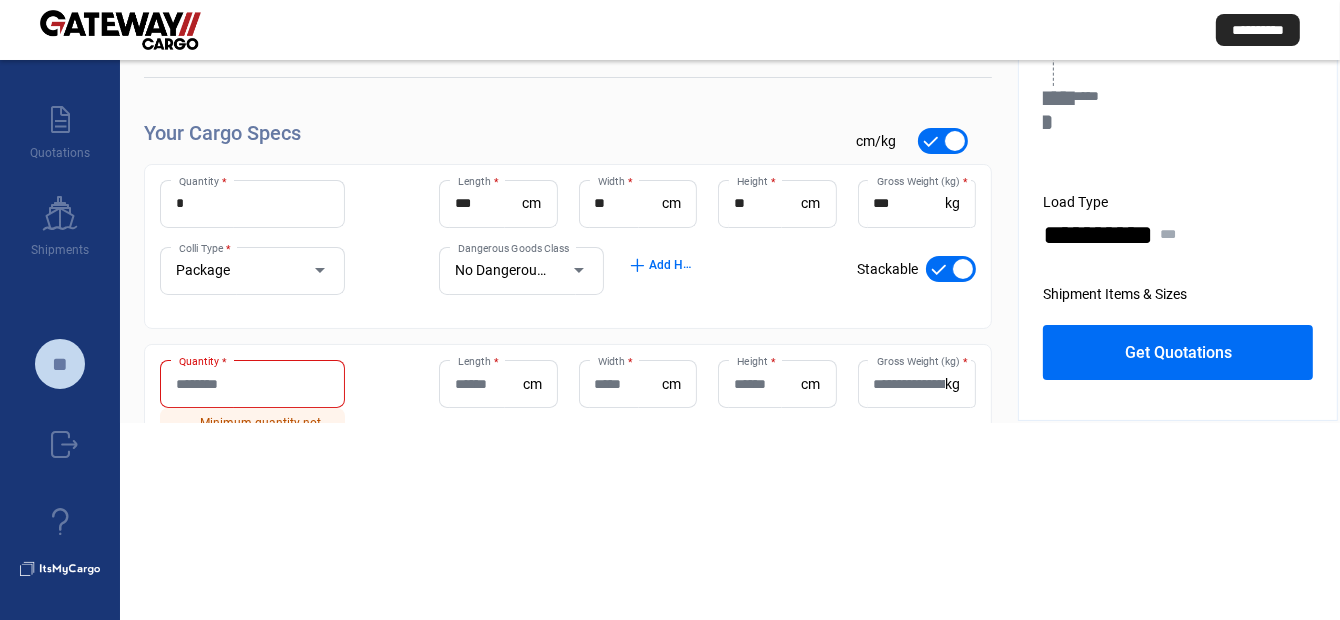 click on "Quantity *" 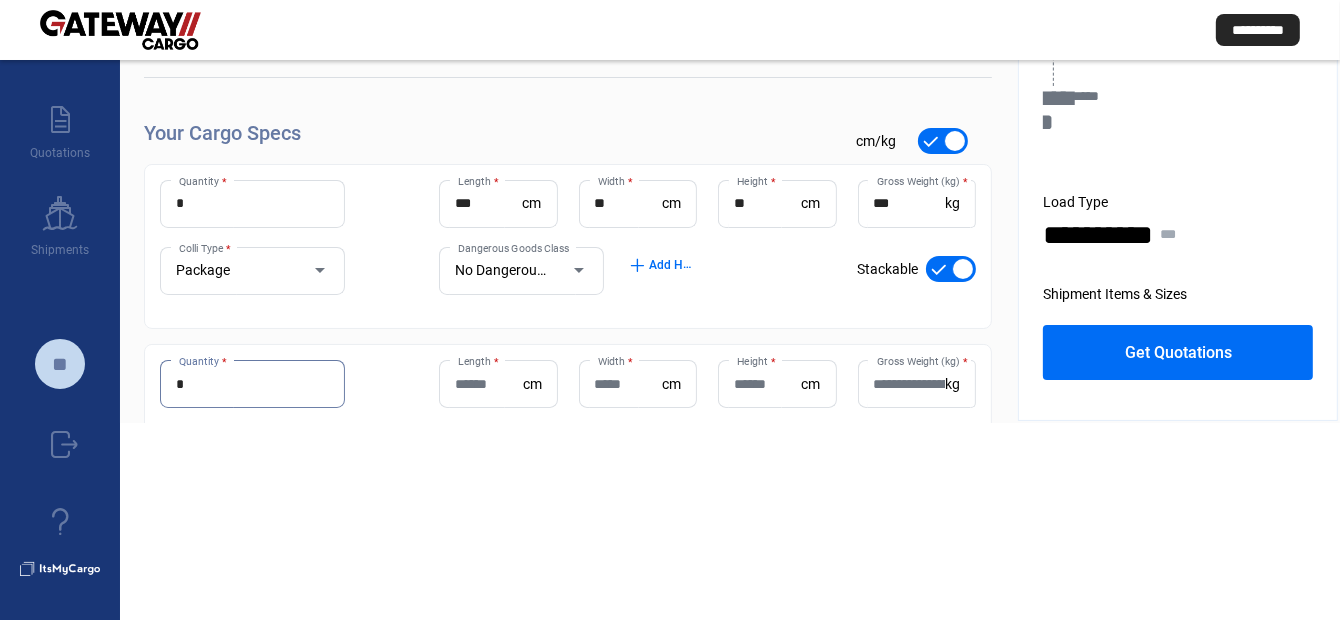 type on "*" 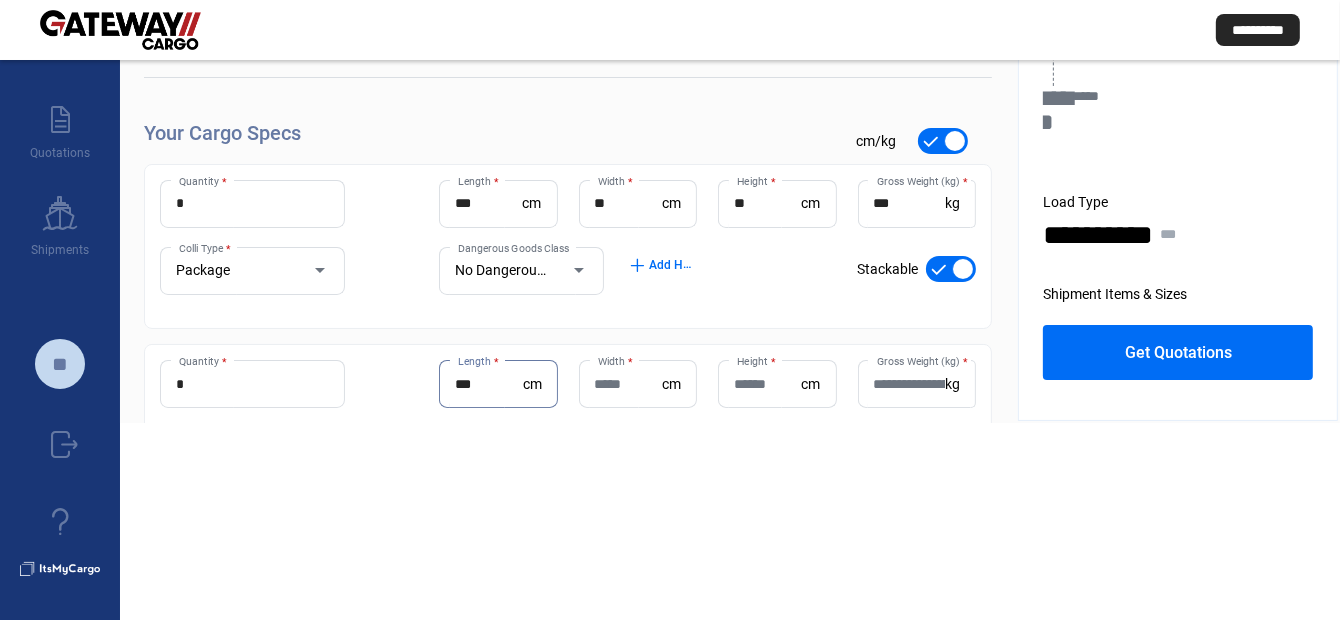 type on "***" 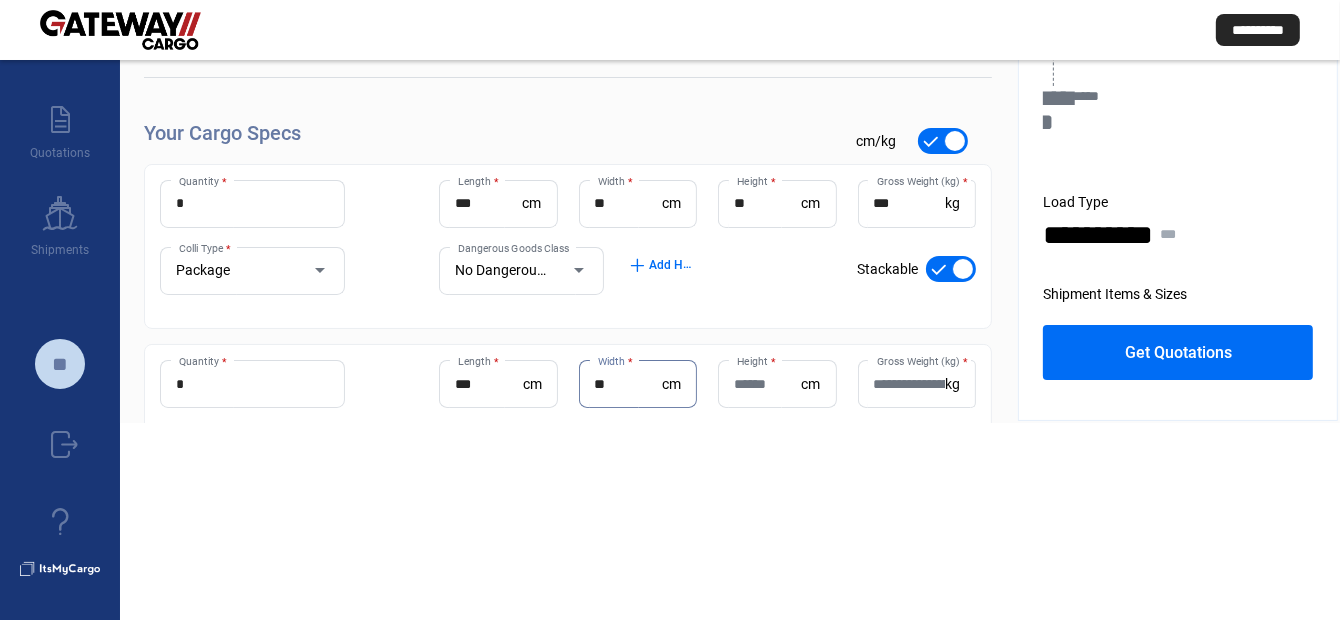 type on "**" 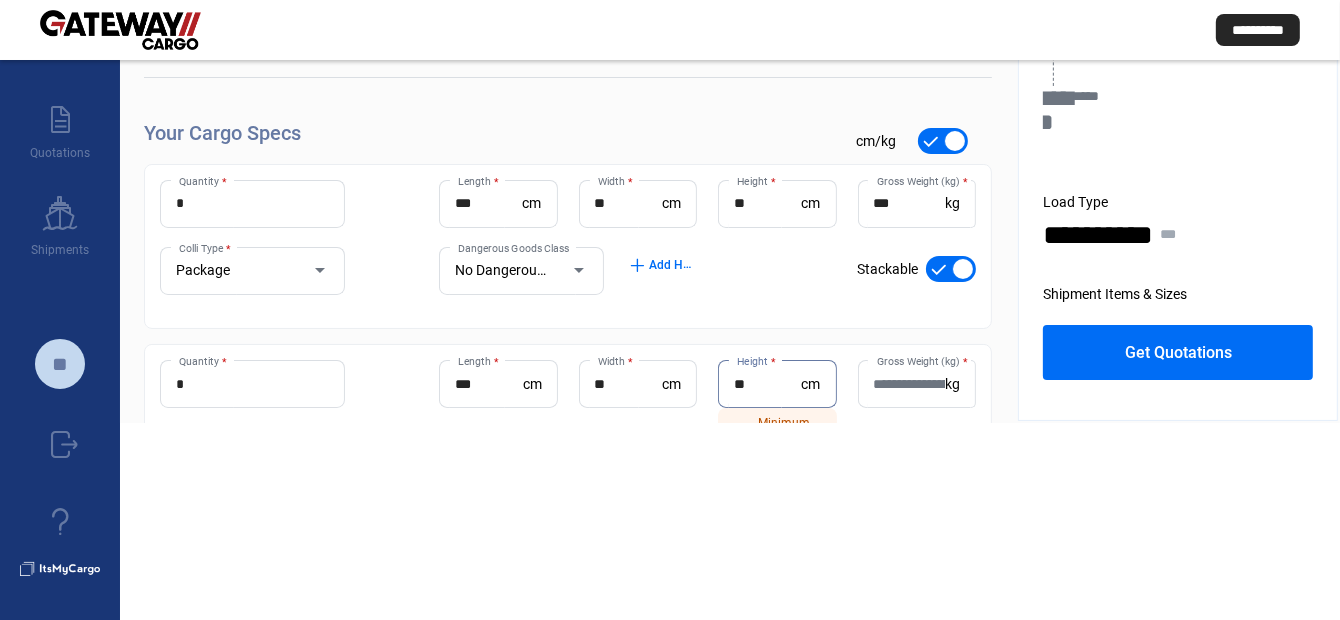 type on "**" 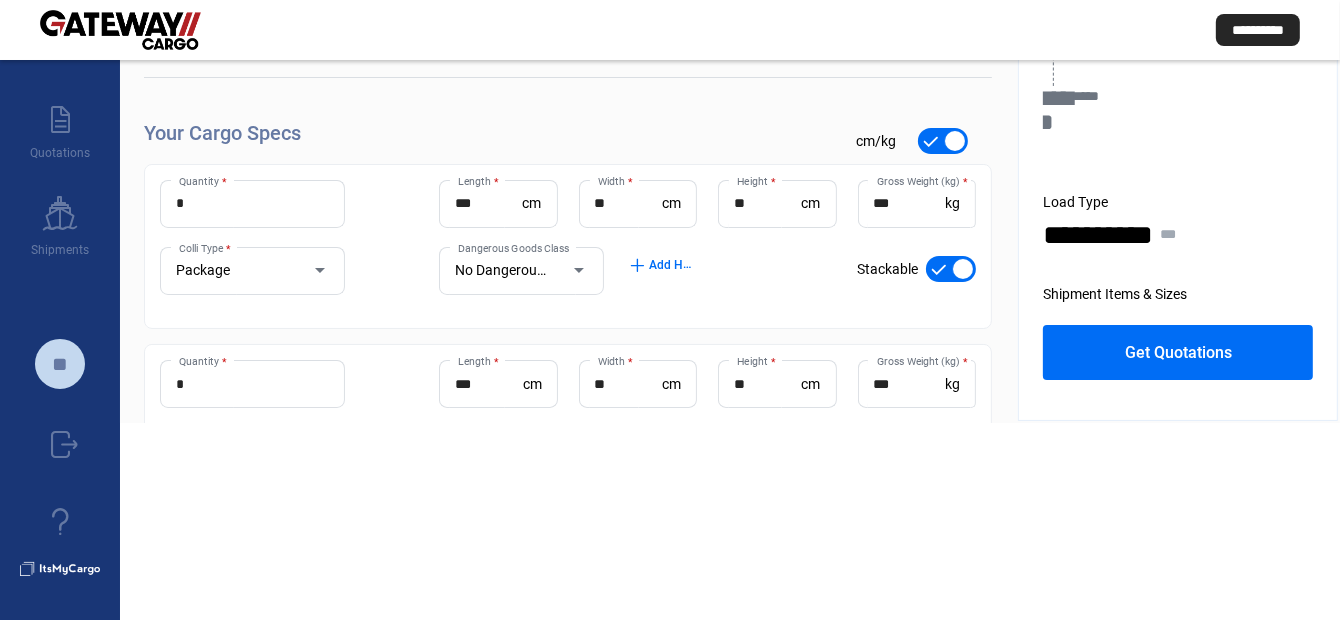 scroll, scrollTop: 203, scrollLeft: 0, axis: vertical 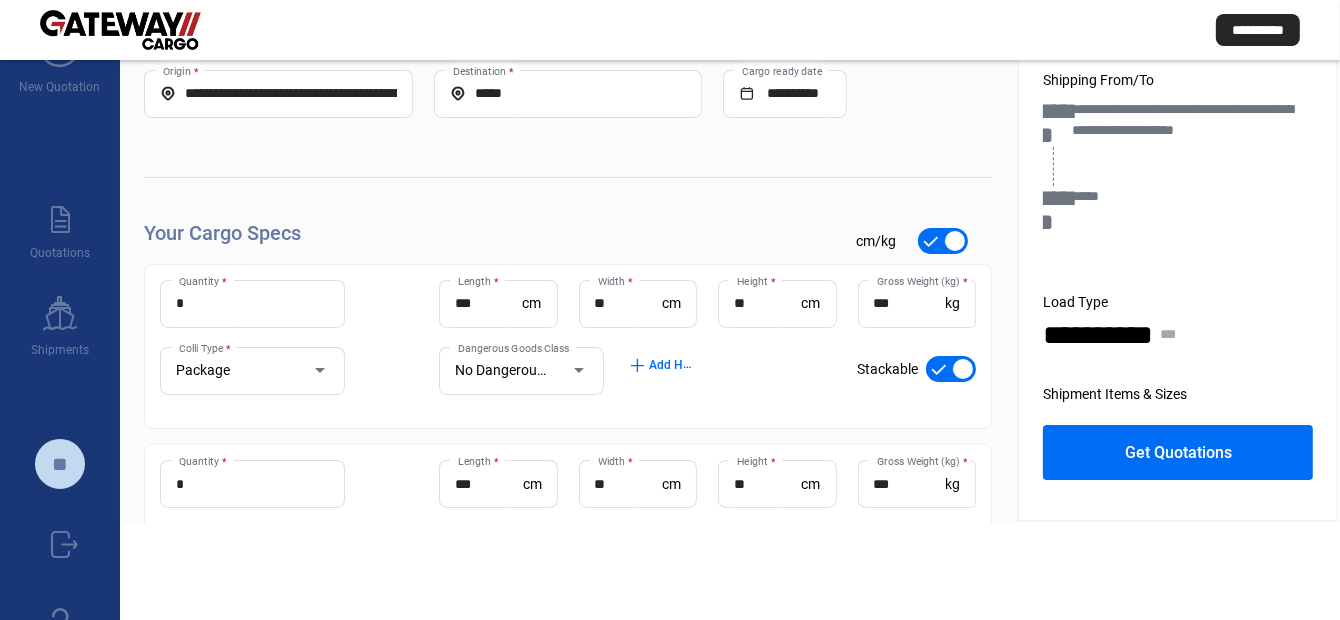 click on "*** Gross Weight (kg)  *" 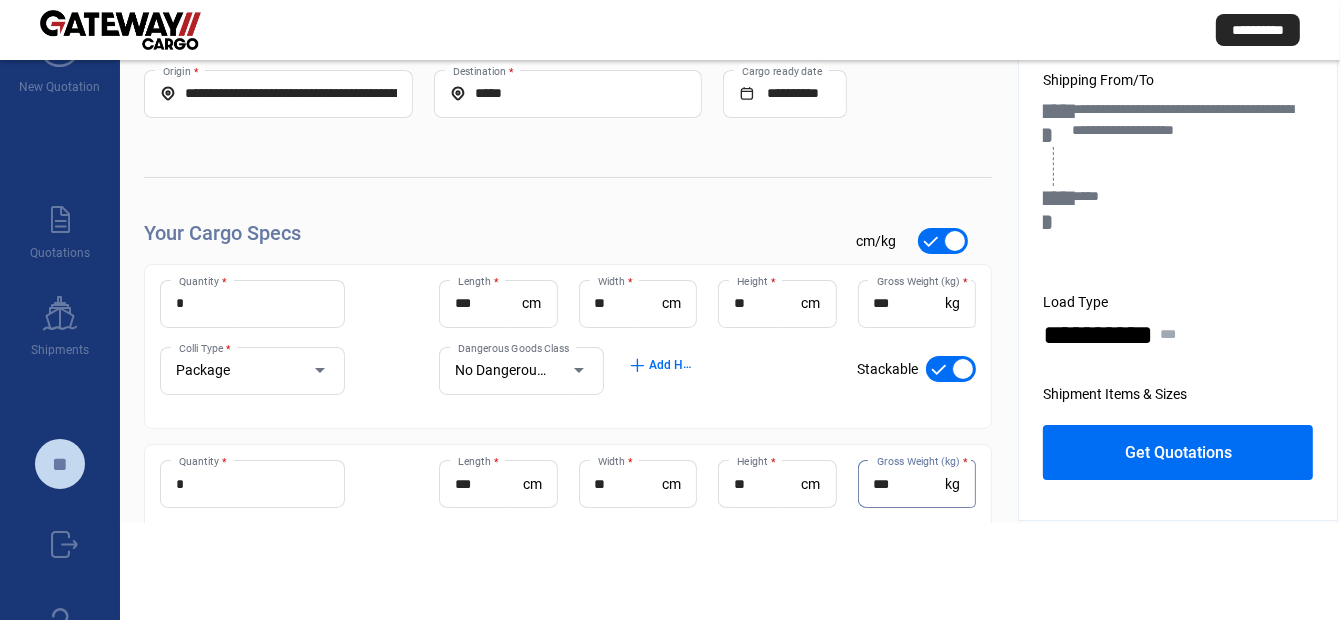 click on "*** Gross Weight (kg)  *" 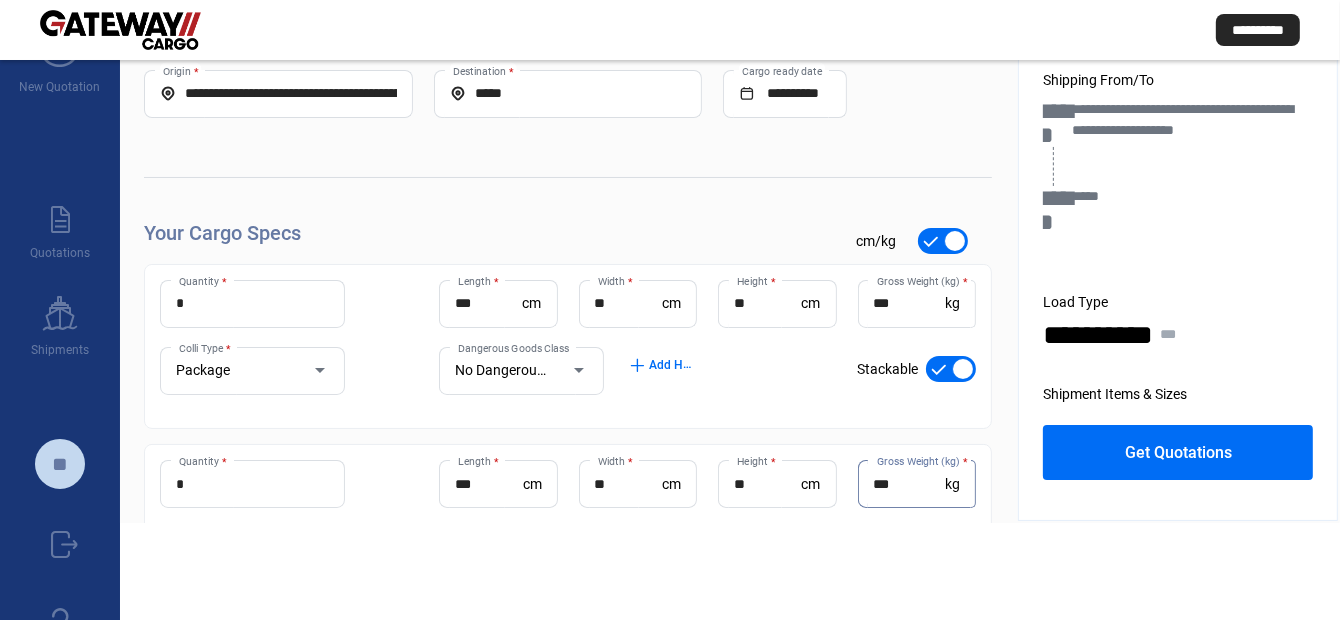 drag, startPoint x: 907, startPoint y: 483, endPoint x: 836, endPoint y: 497, distance: 72.36712 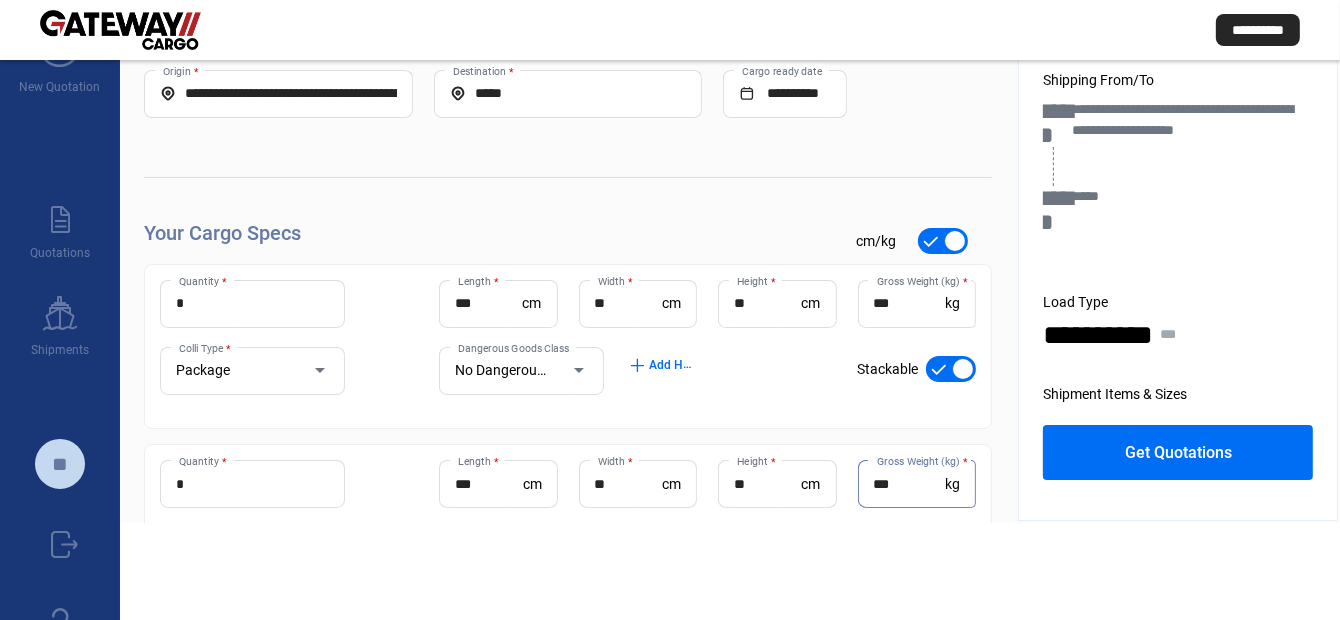 click on "*** Length  * cm ** Width  * cm ** Height  * cm *** Gross Weight (kg)  * kg" 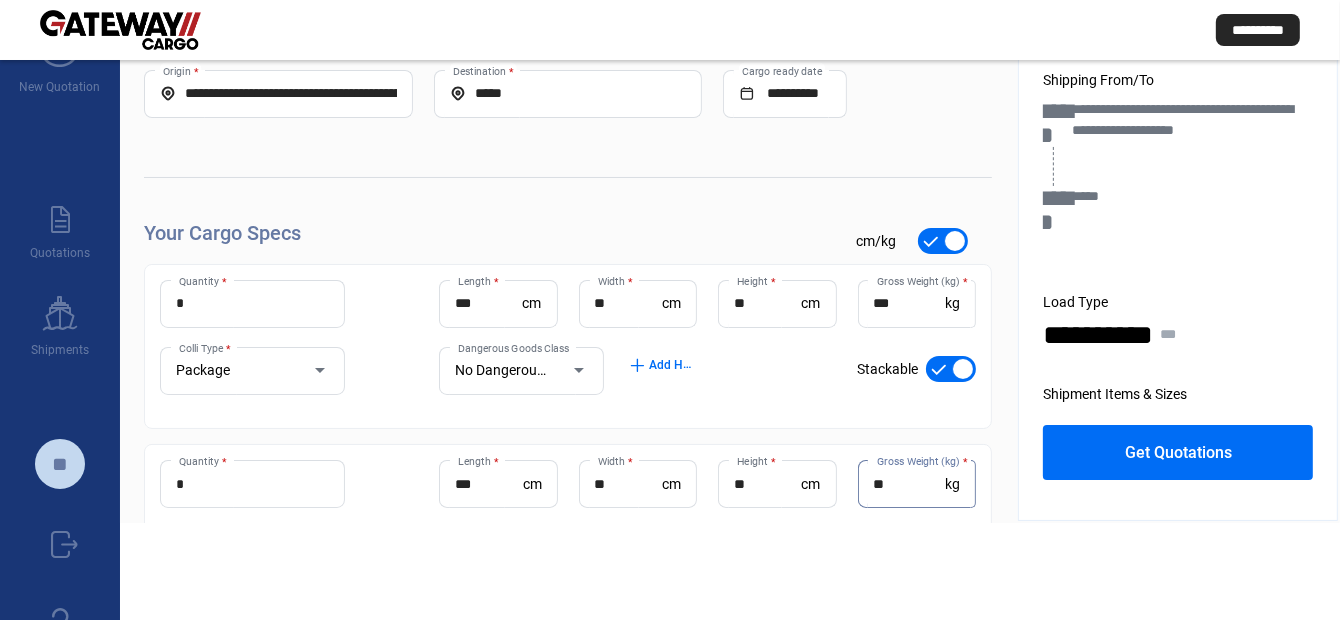 type on "**" 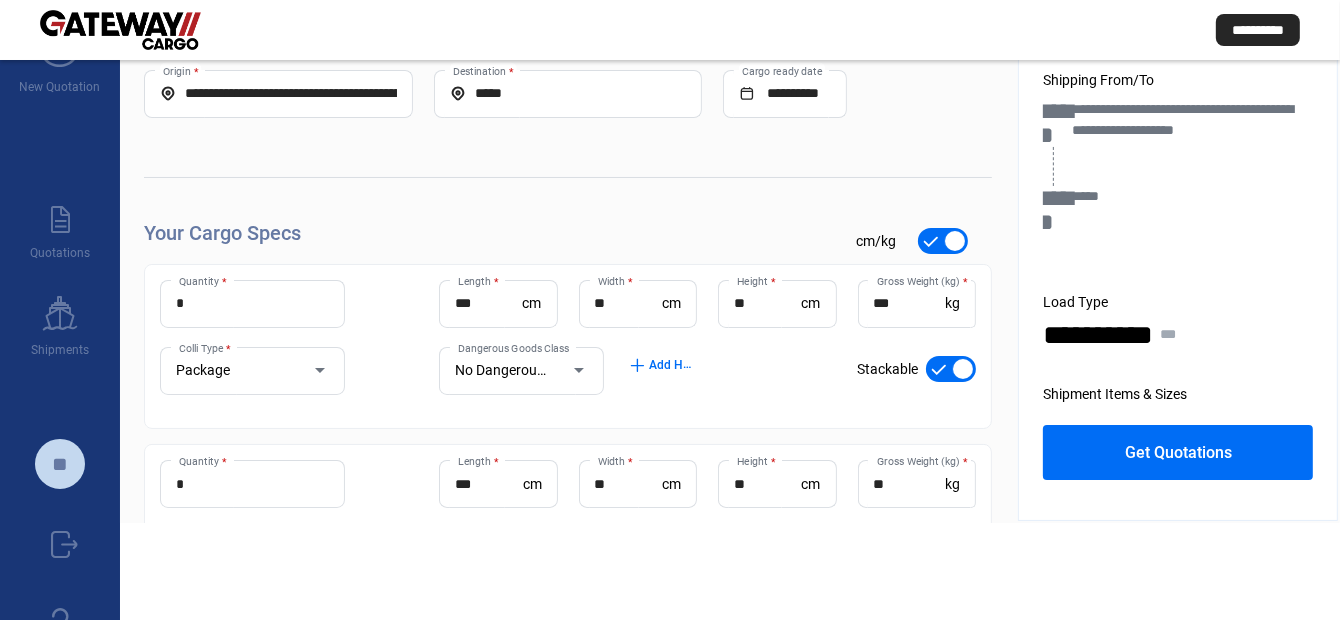 scroll, scrollTop: 203, scrollLeft: 0, axis: vertical 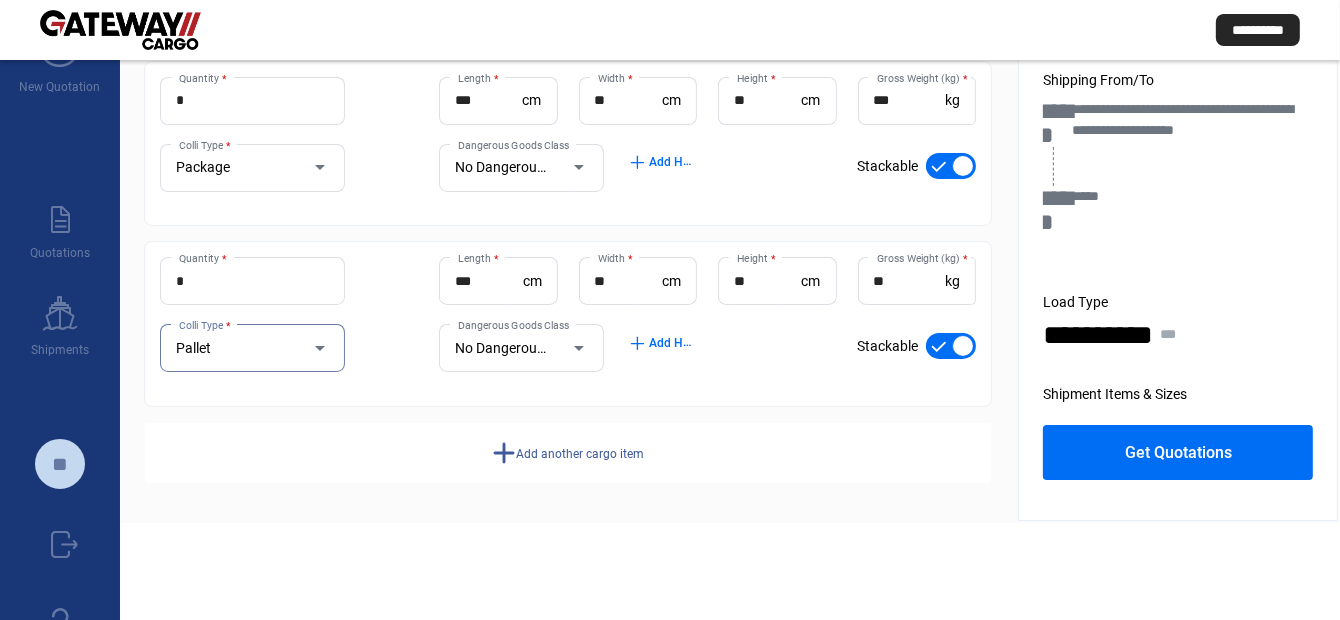 click on "add  Add another cargo item" 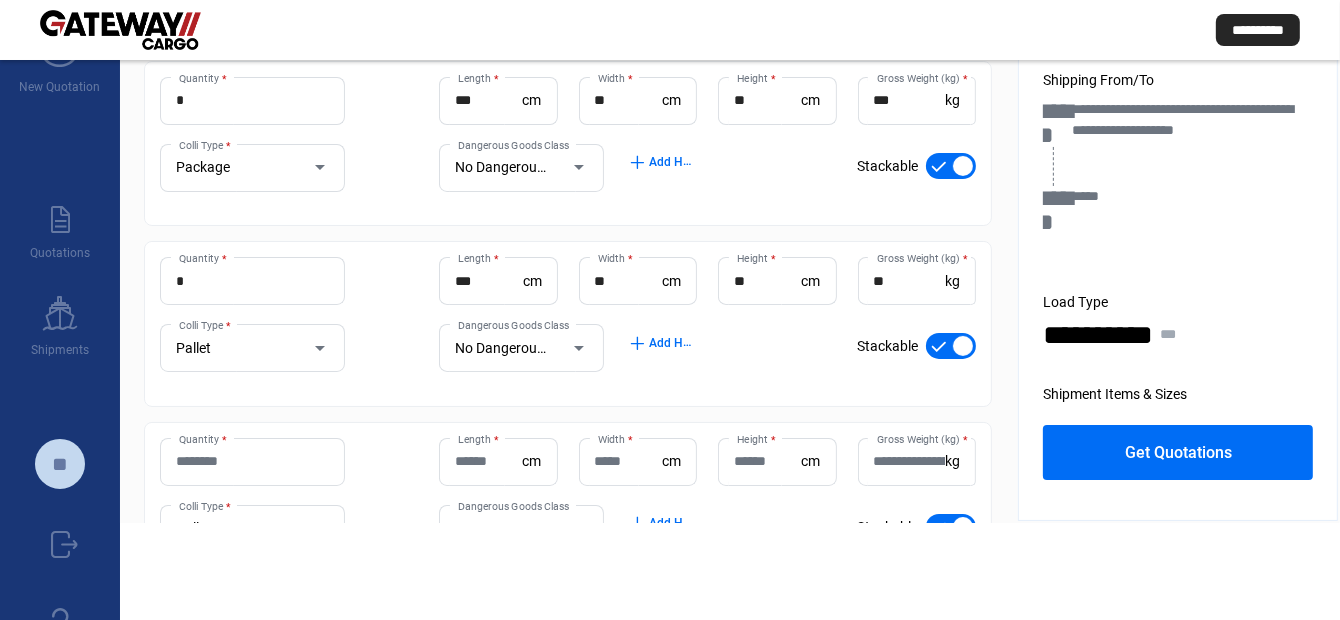 type 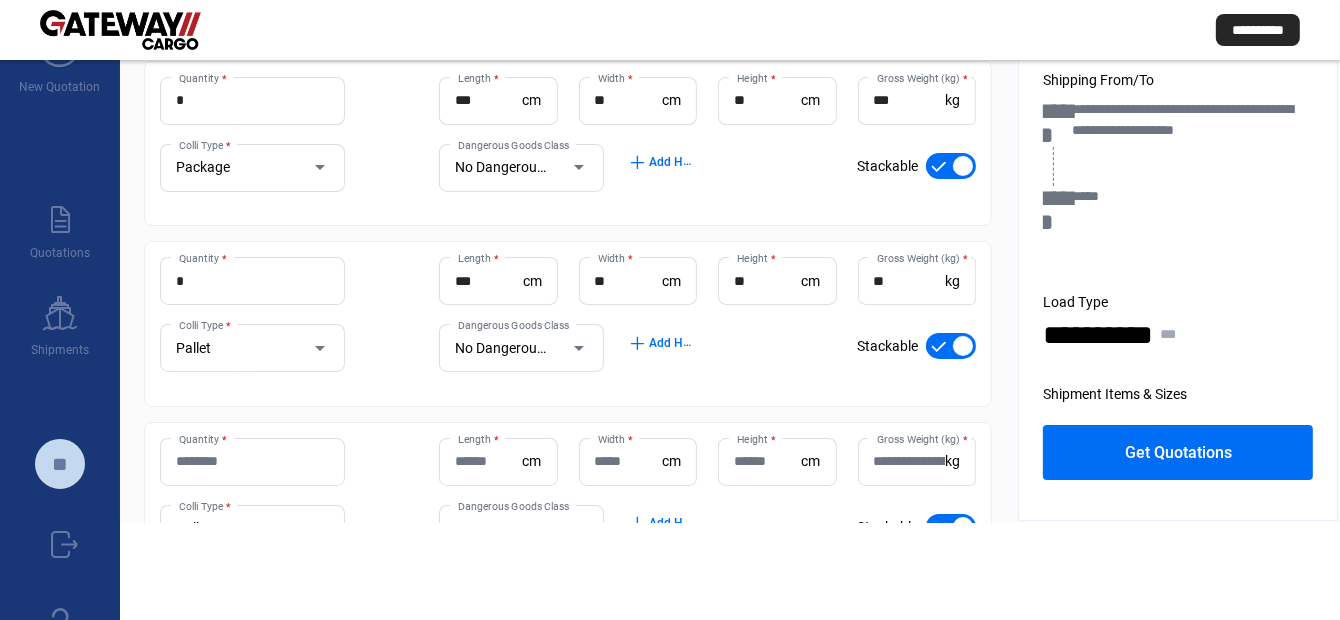 click on "Quantity *" 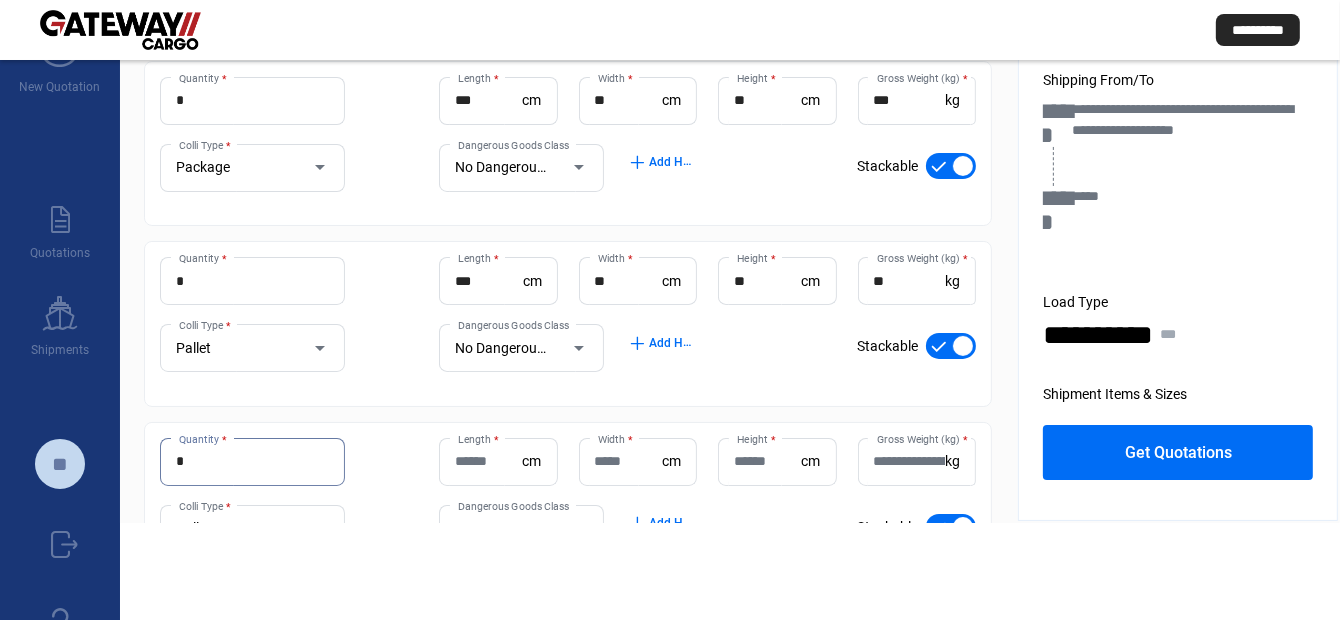 type on "*" 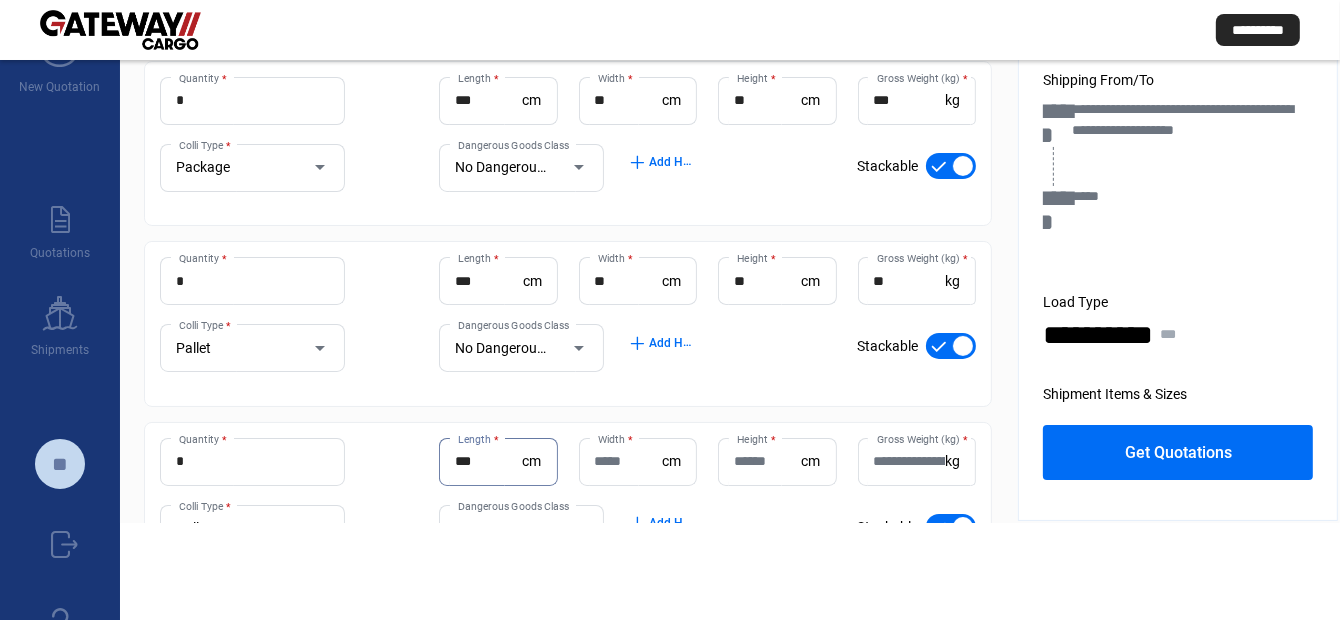 type on "***" 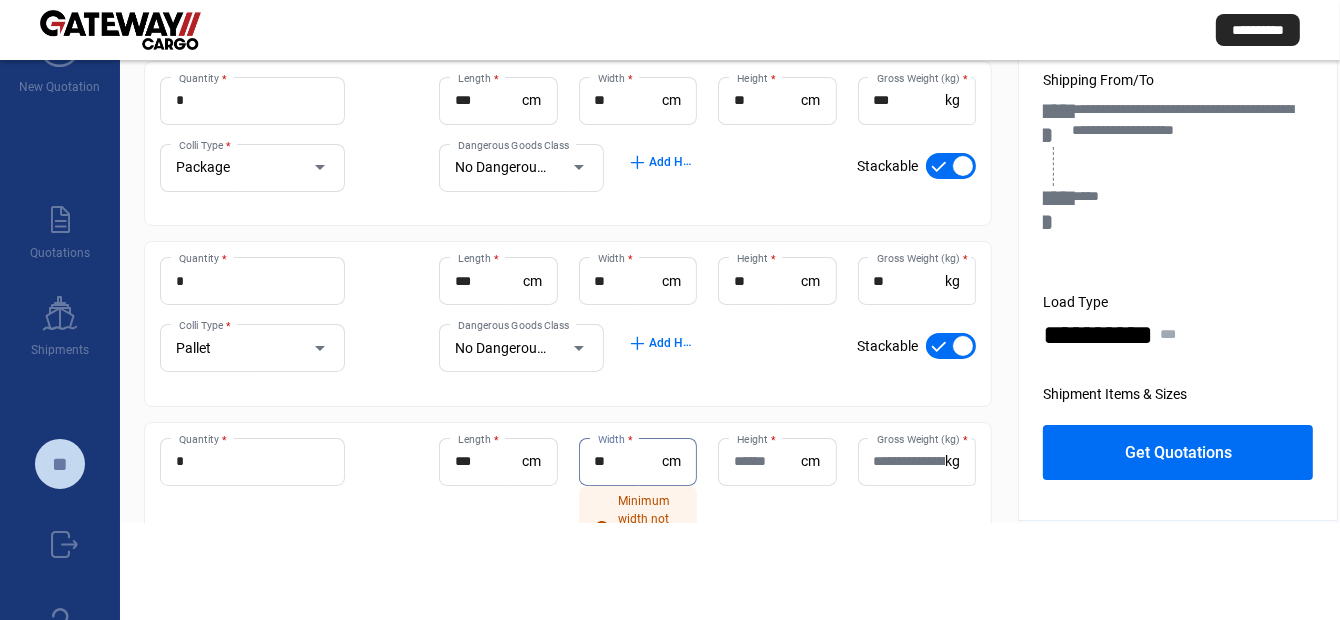 type on "**" 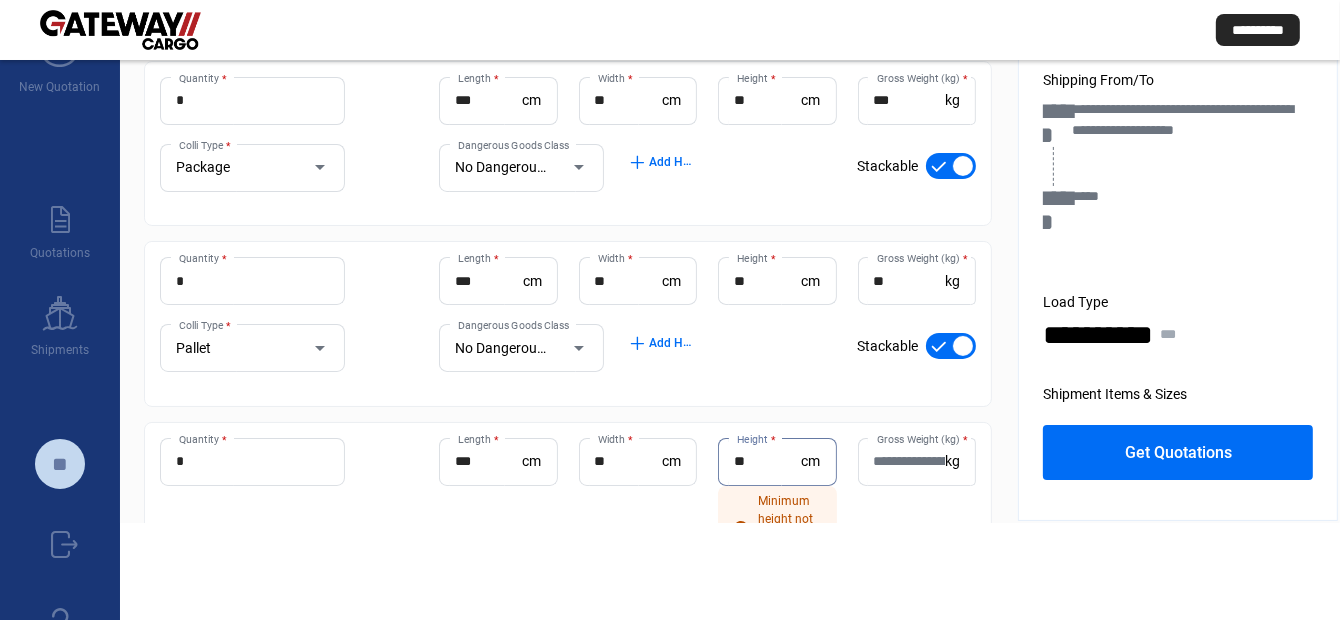type on "**" 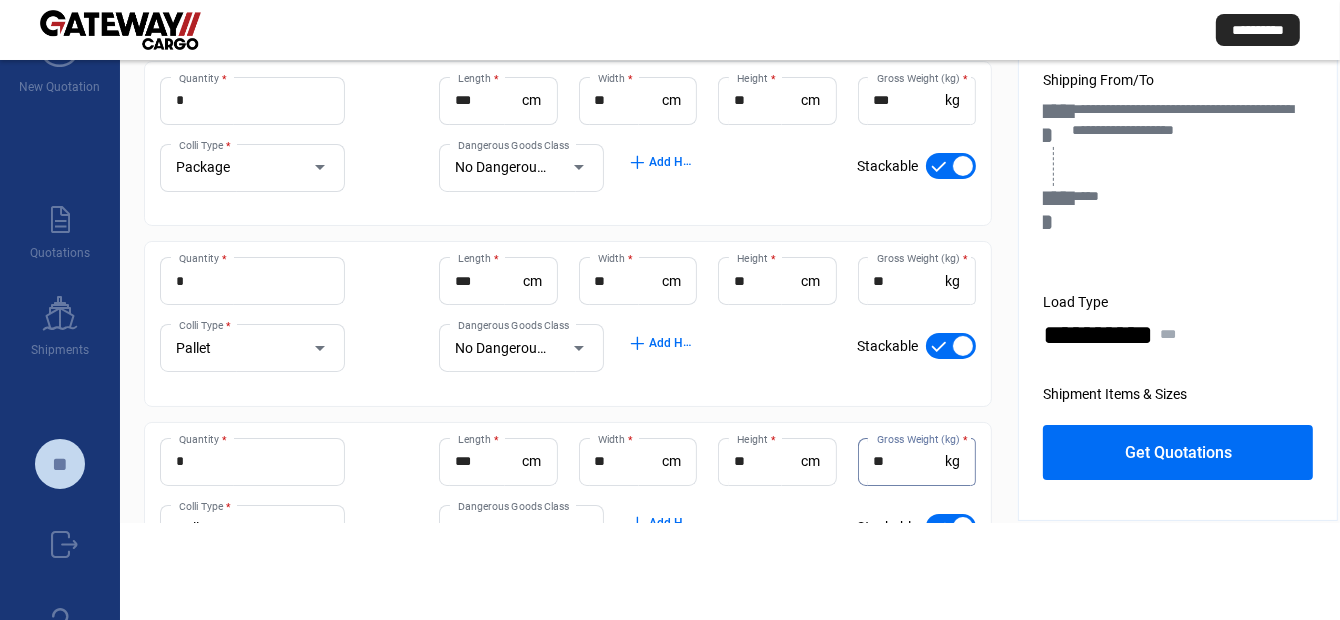 scroll, scrollTop: 220, scrollLeft: 0, axis: vertical 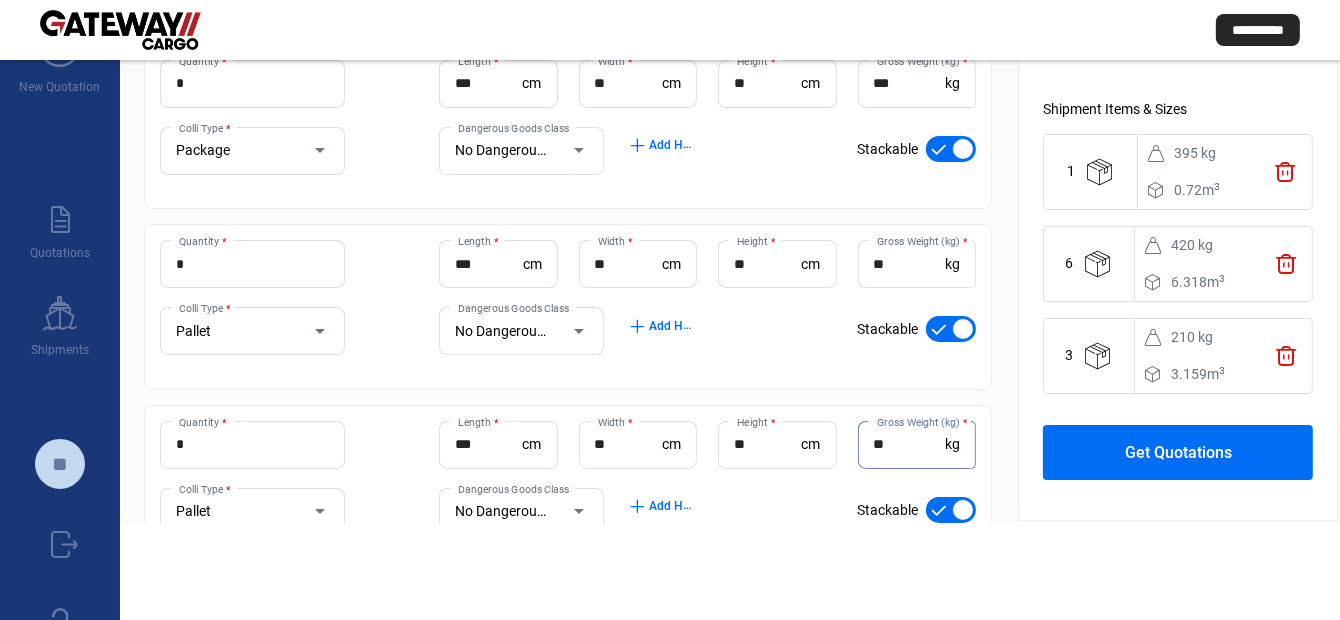 drag, startPoint x: 923, startPoint y: 448, endPoint x: 854, endPoint y: 450, distance: 69.02898 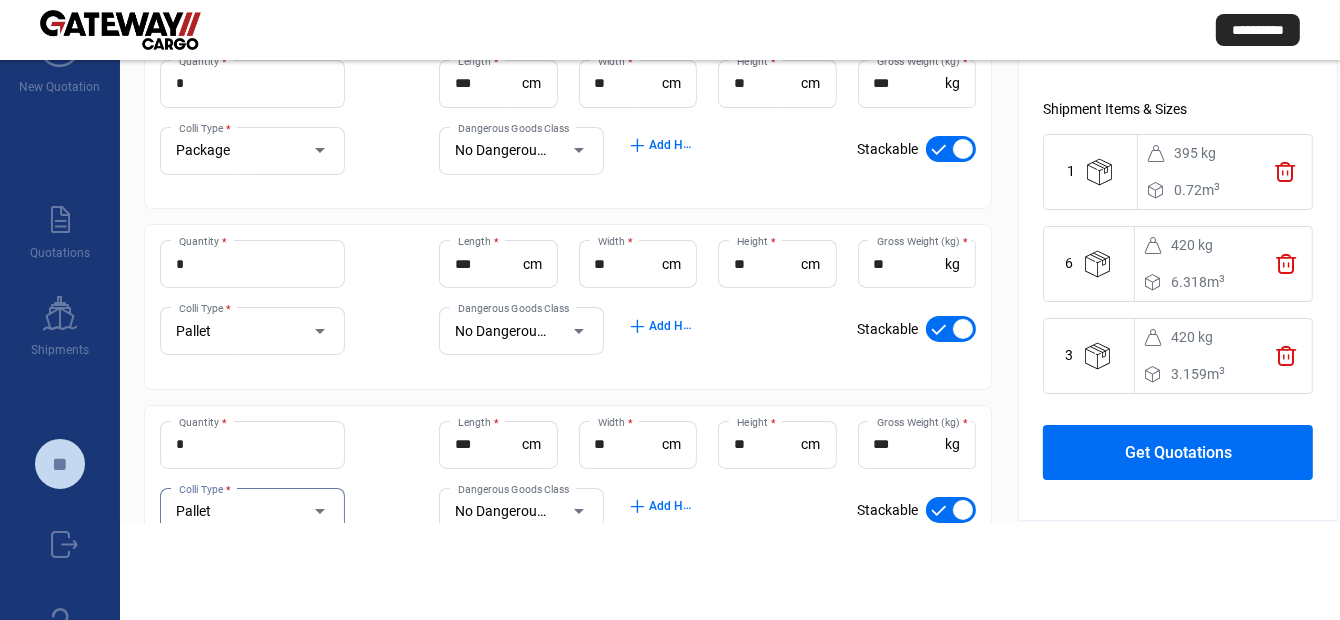 scroll, scrollTop: 186, scrollLeft: 0, axis: vertical 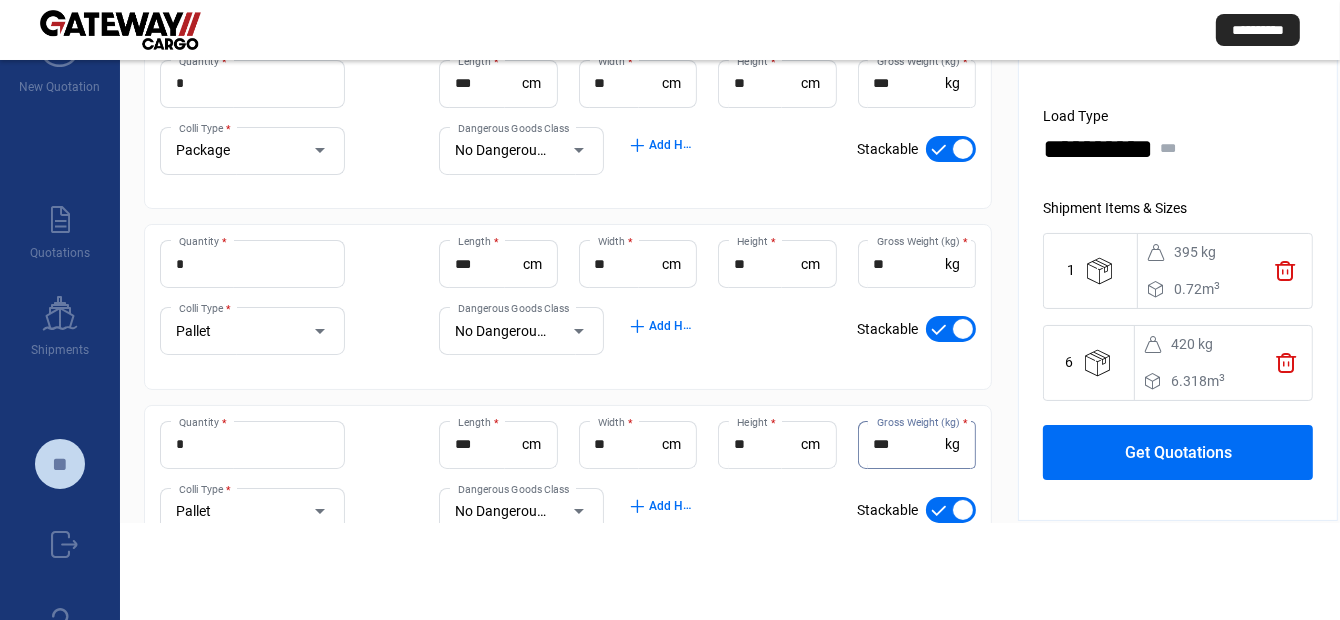 drag, startPoint x: 902, startPoint y: 447, endPoint x: 867, endPoint y: 434, distance: 37.336308 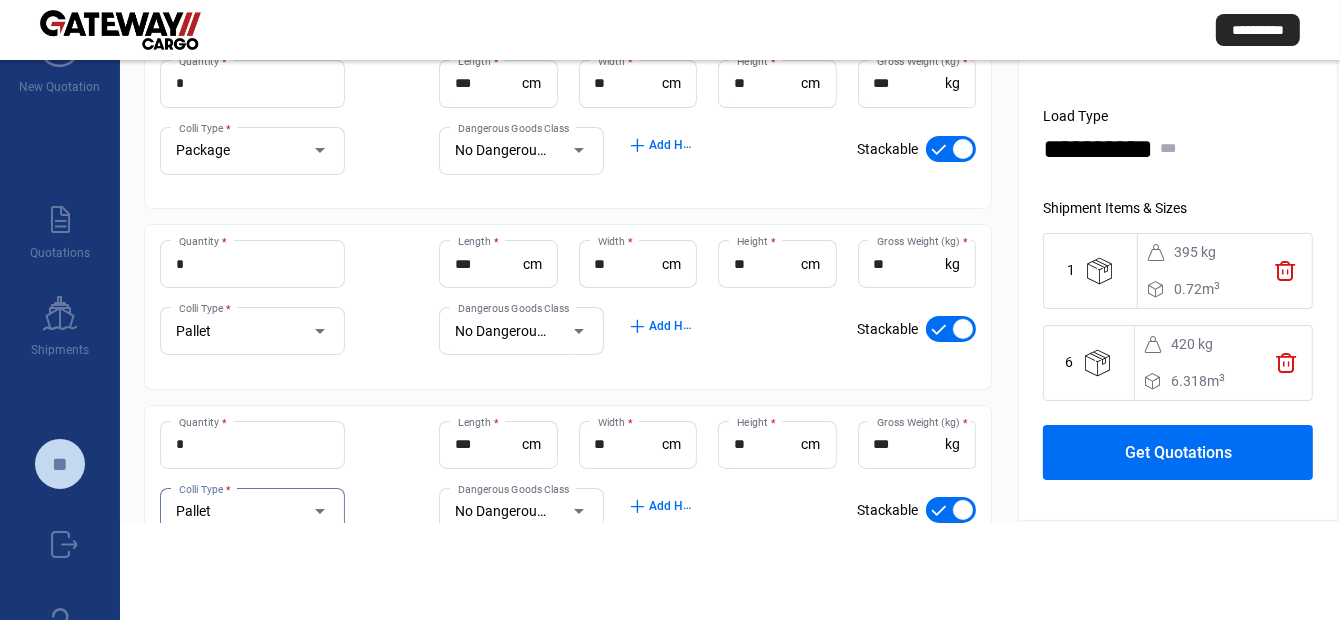 scroll, scrollTop: 285, scrollLeft: 0, axis: vertical 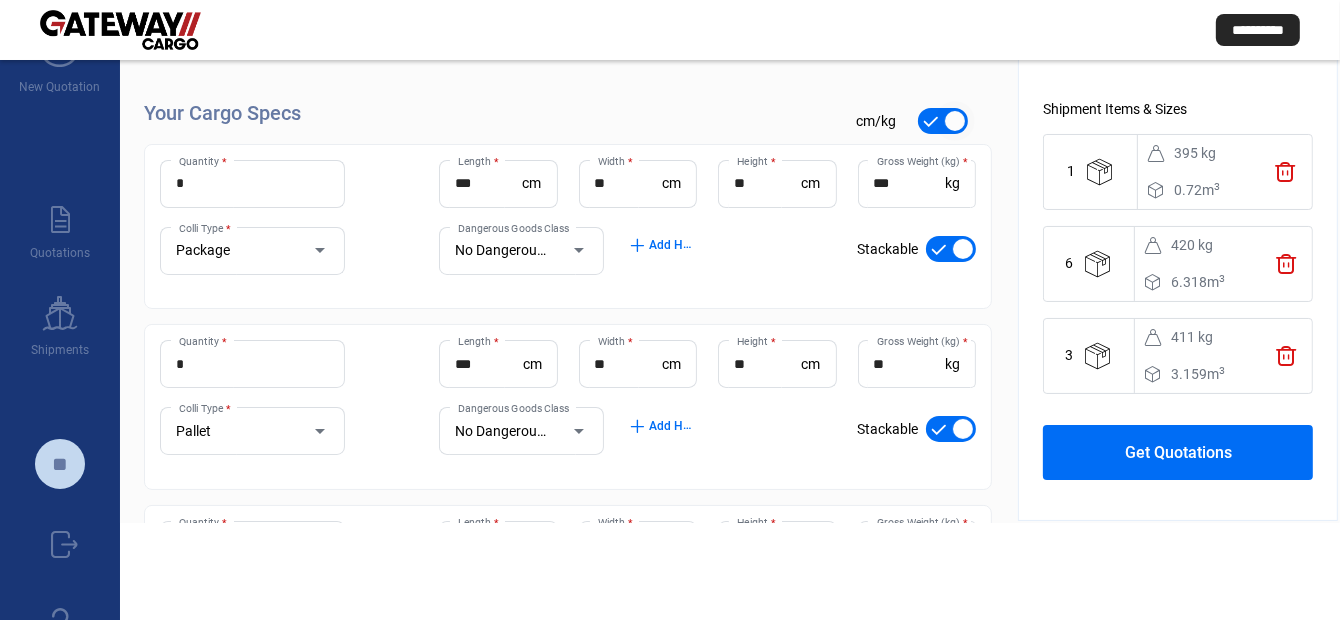click at bounding box center [943, 121] 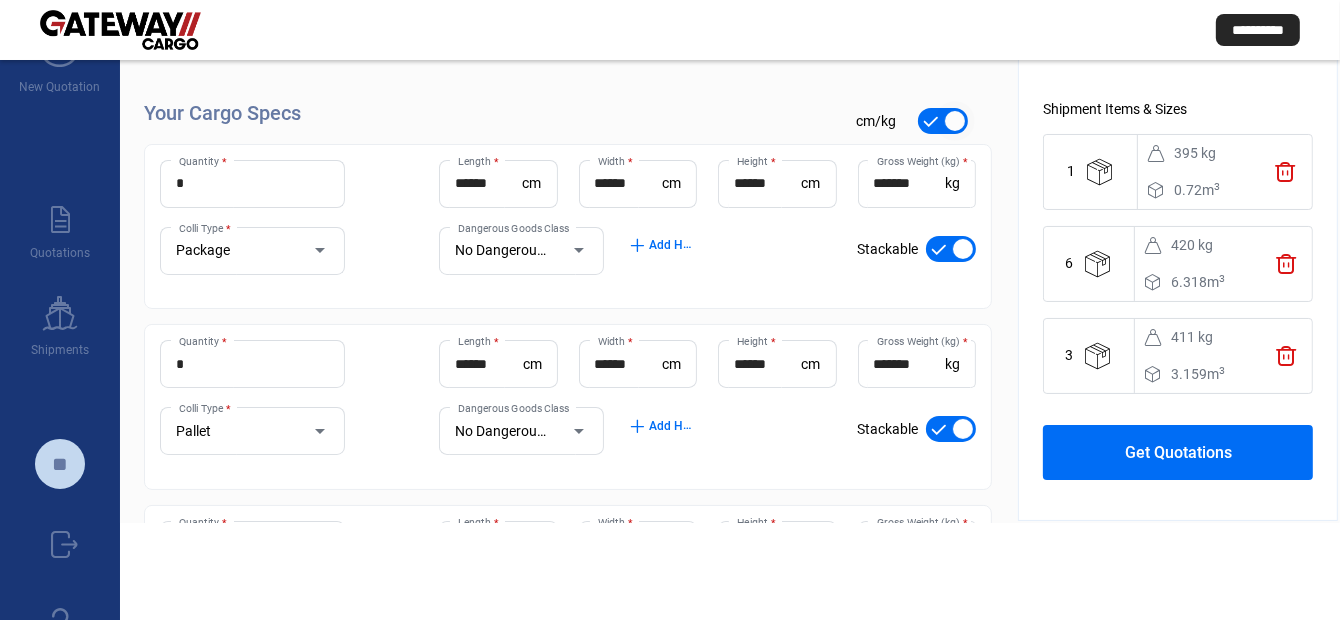 type on "******" 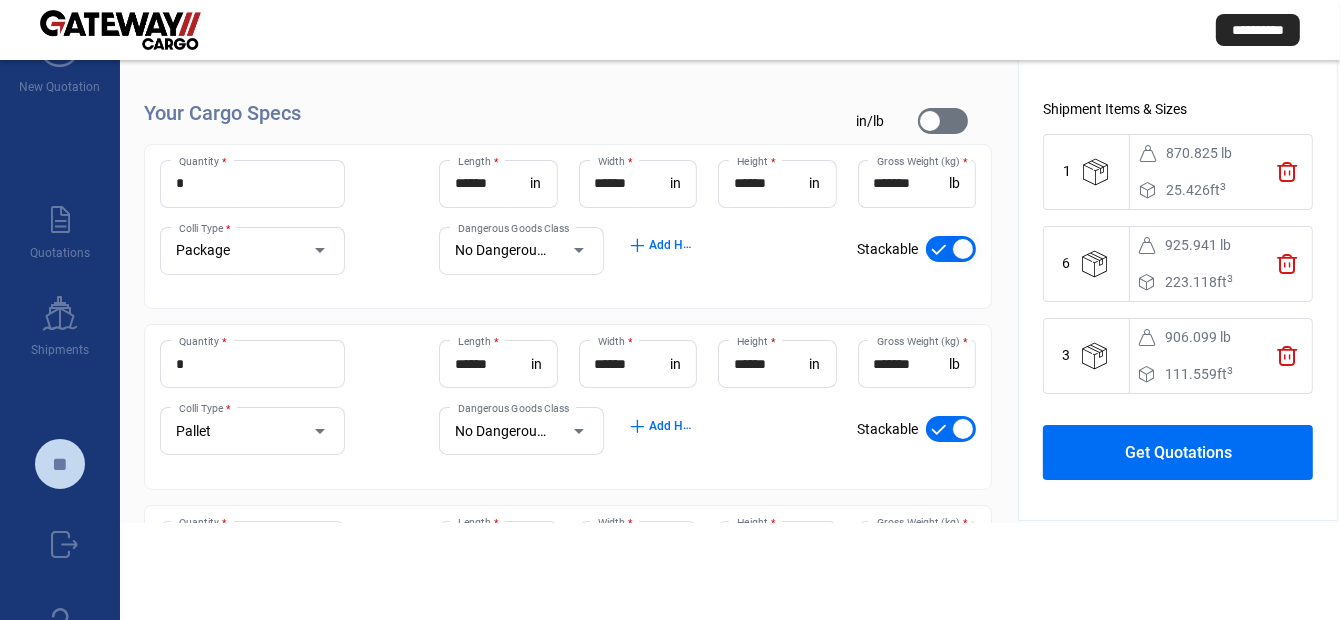click at bounding box center (951, 249) 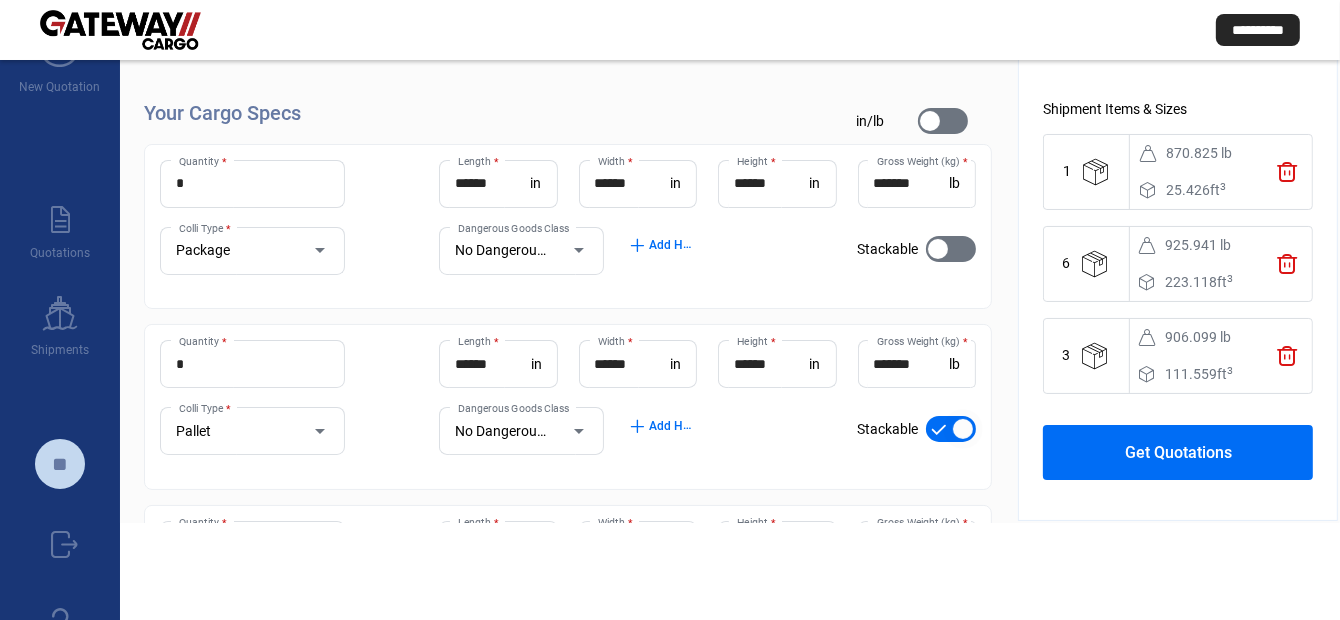 click at bounding box center [951, 429] 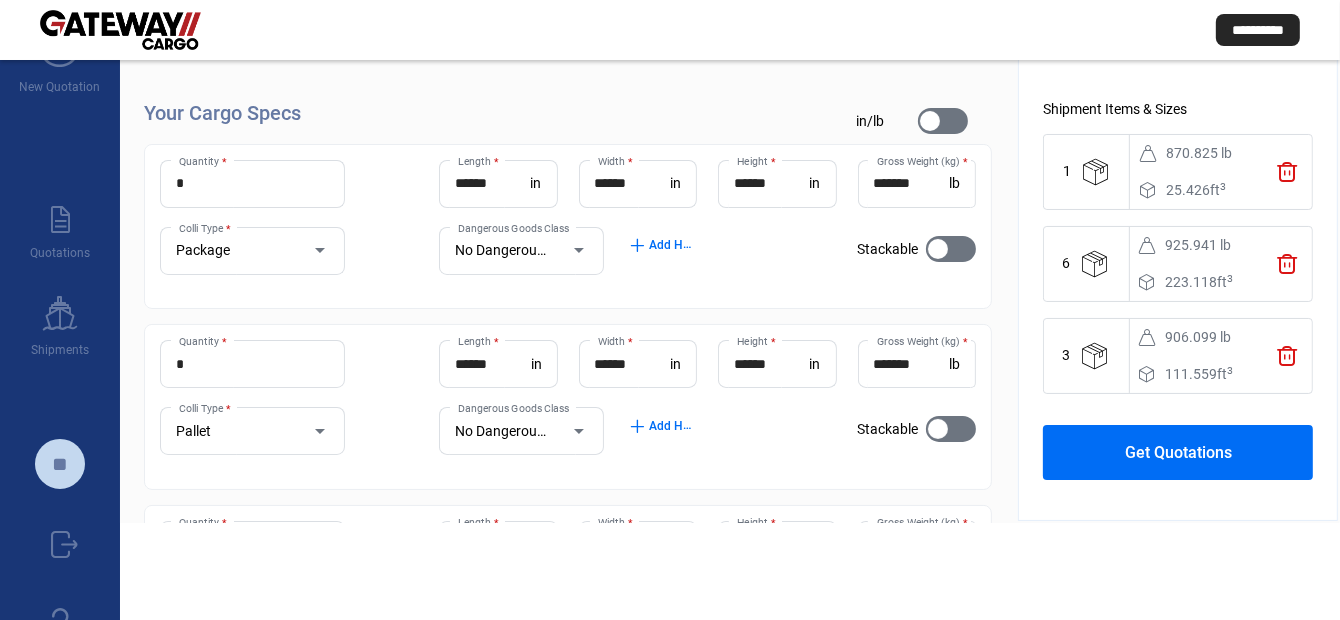 scroll, scrollTop: 220, scrollLeft: 0, axis: vertical 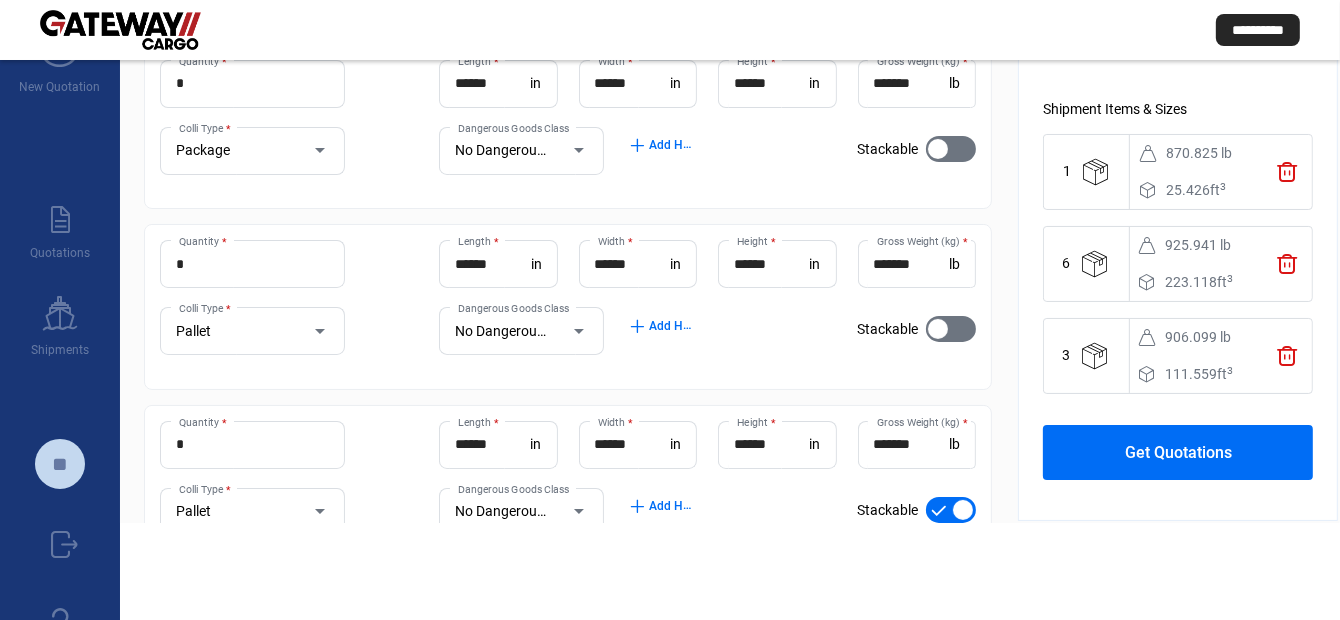 click at bounding box center [951, 510] 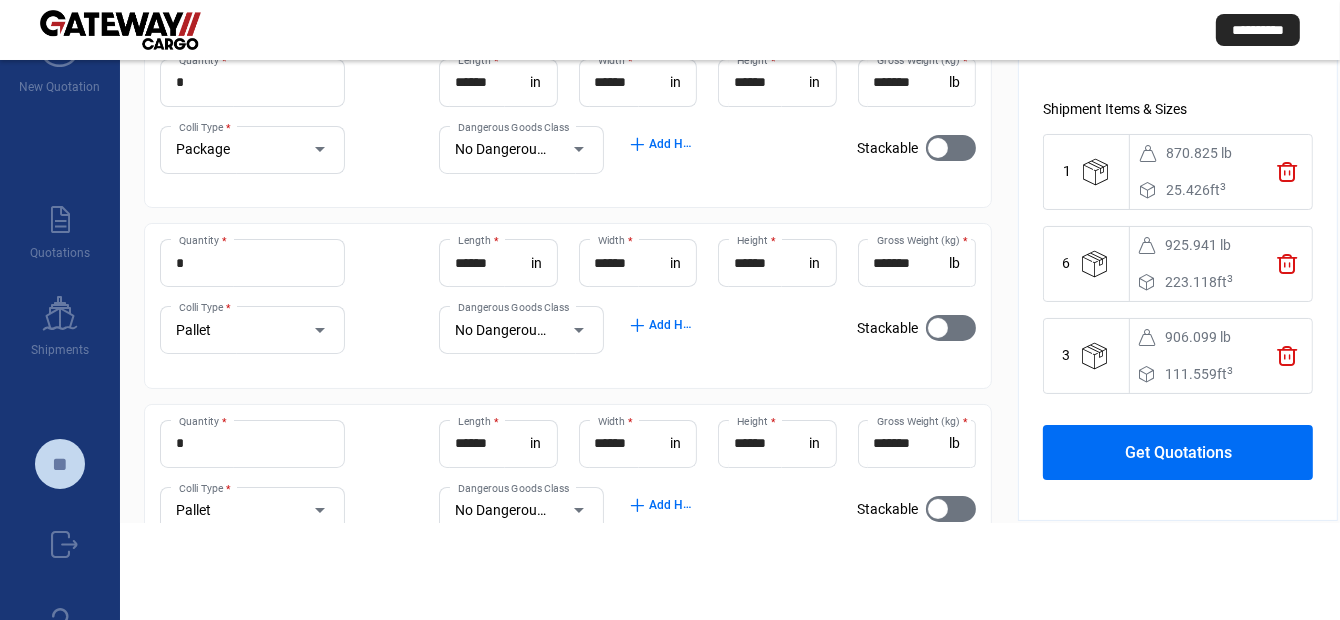 scroll, scrollTop: 0, scrollLeft: 0, axis: both 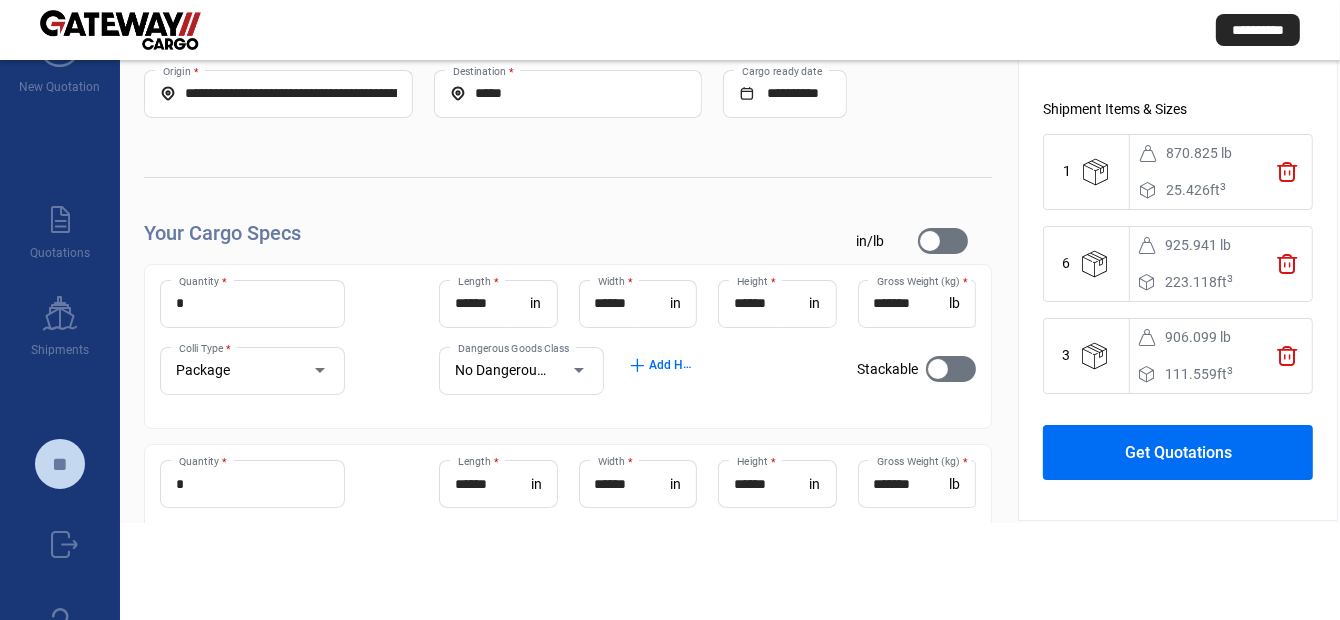 click at bounding box center (943, 241) 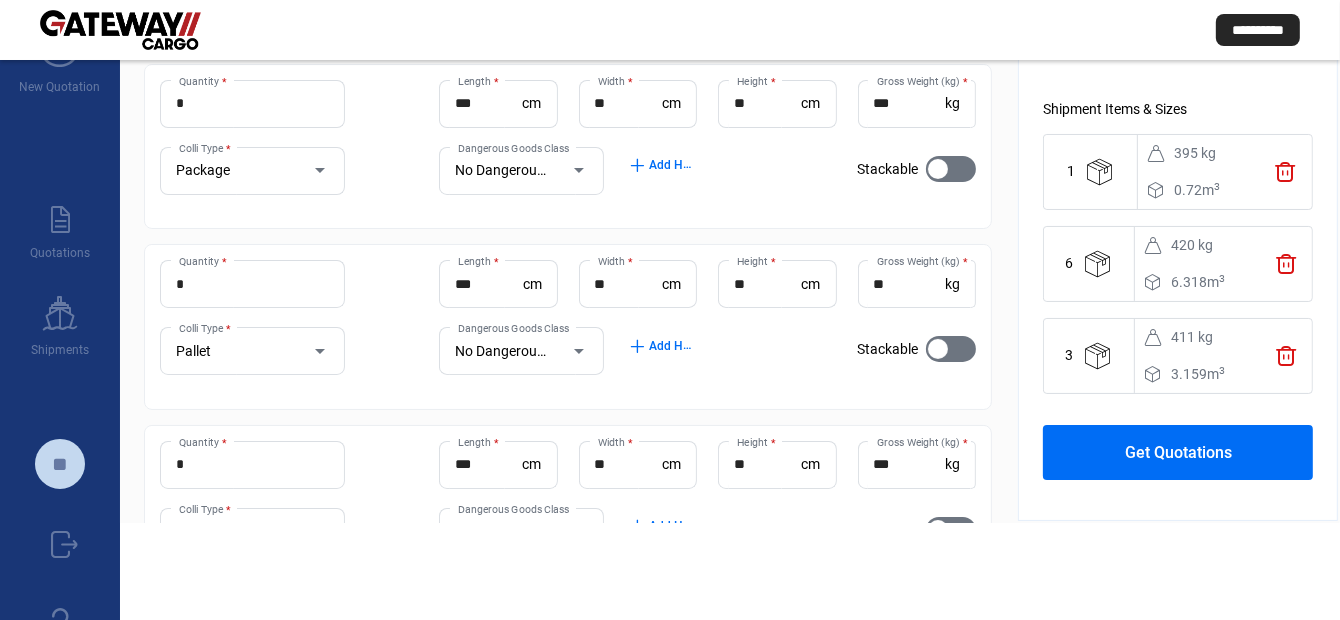 scroll, scrollTop: 384, scrollLeft: 0, axis: vertical 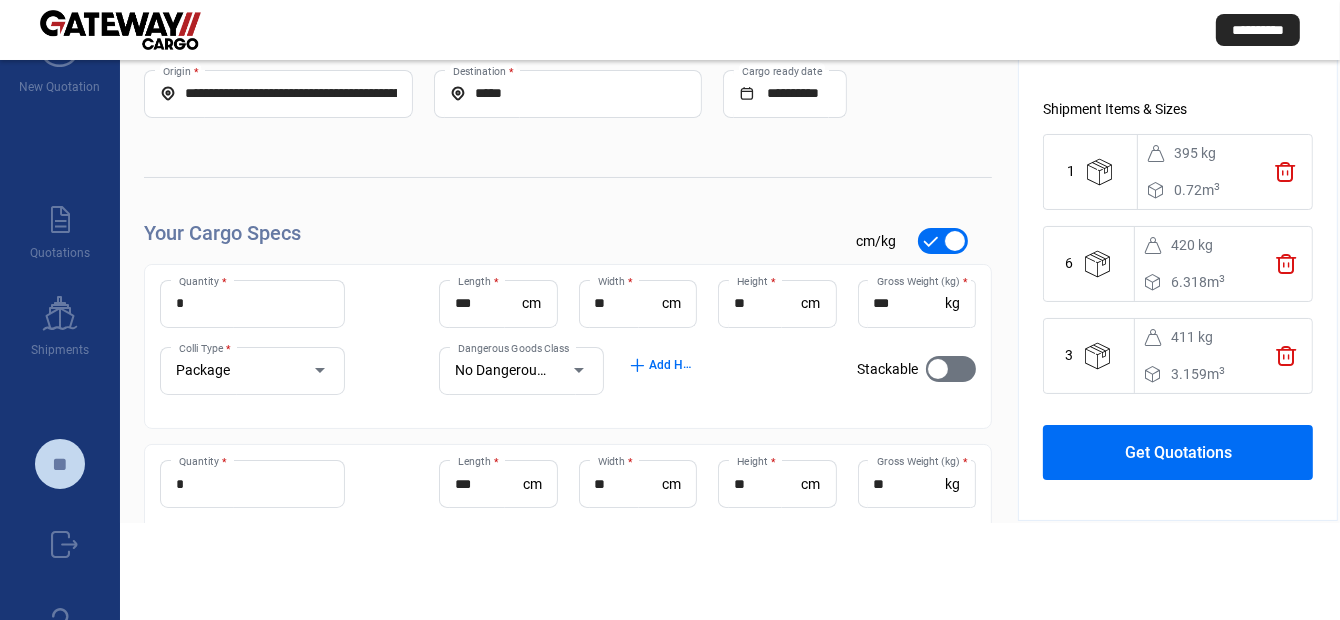 click on "Get Quotations" 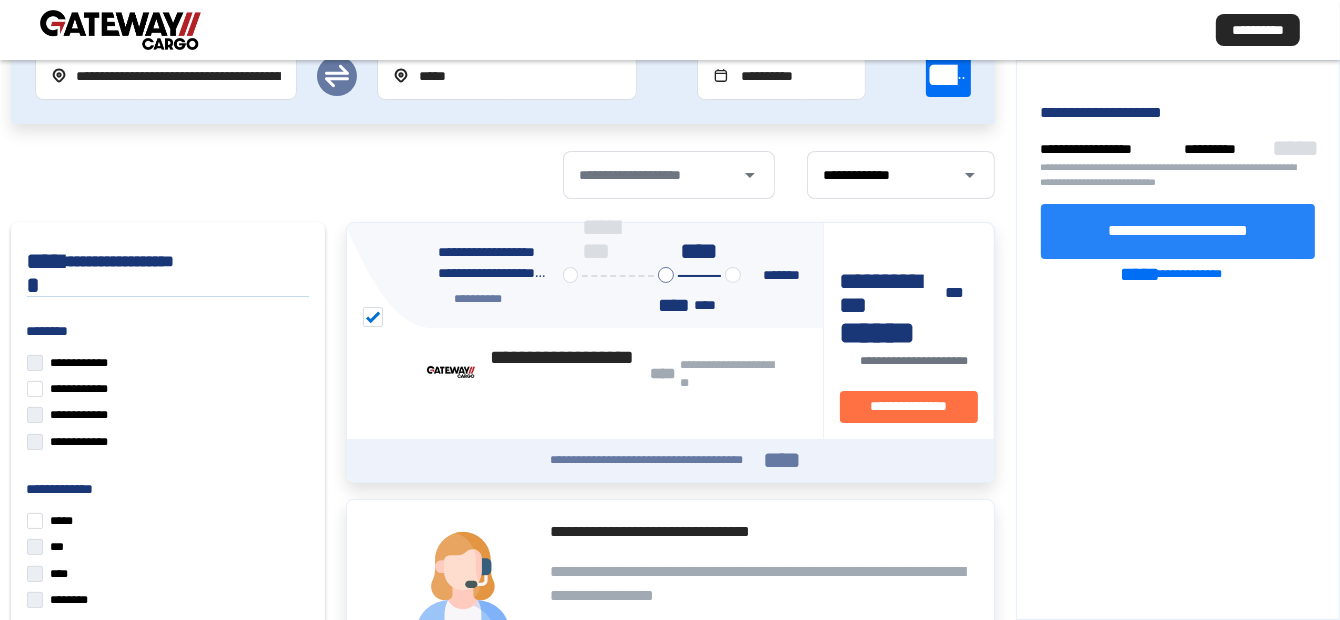 click on "**********" 